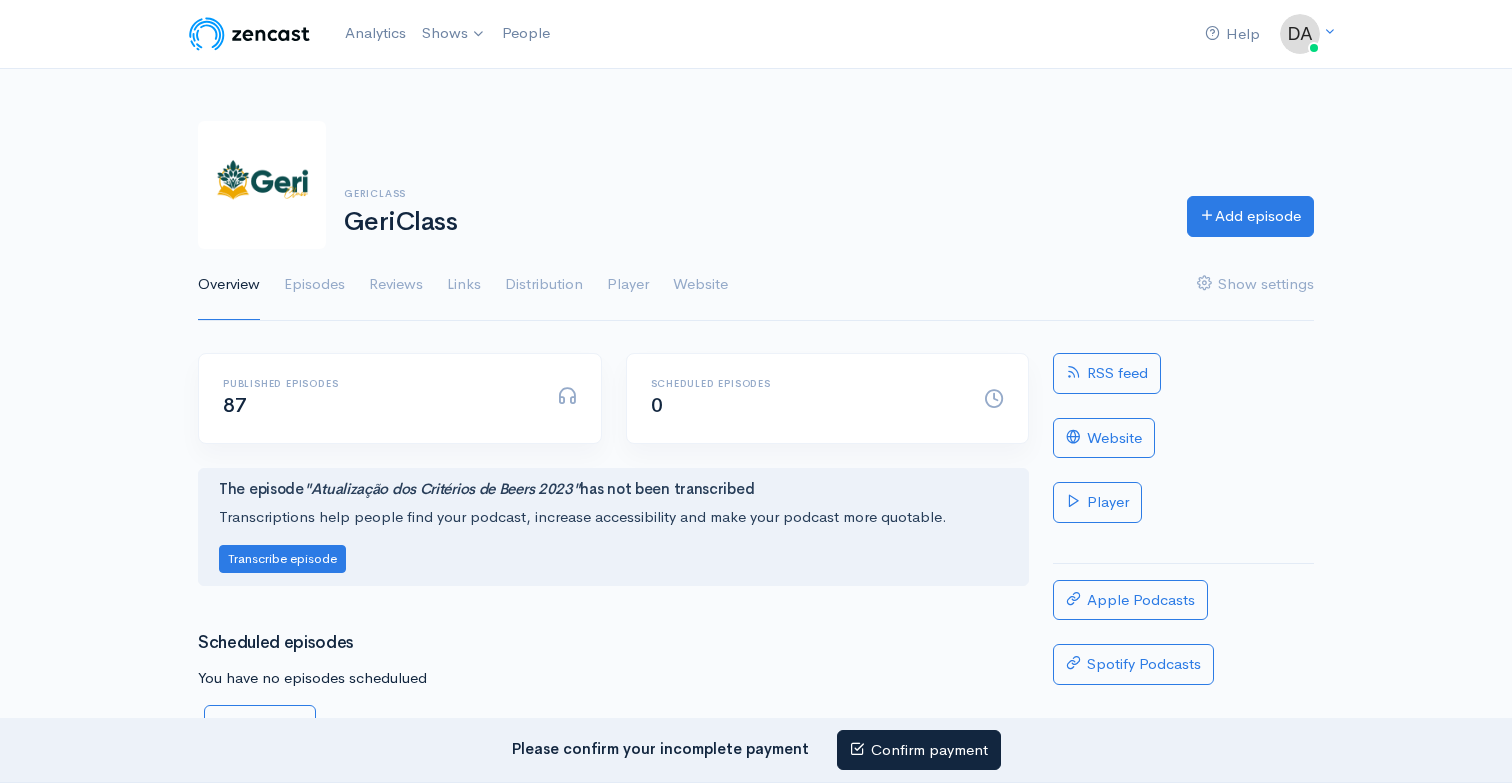 scroll, scrollTop: 0, scrollLeft: 0, axis: both 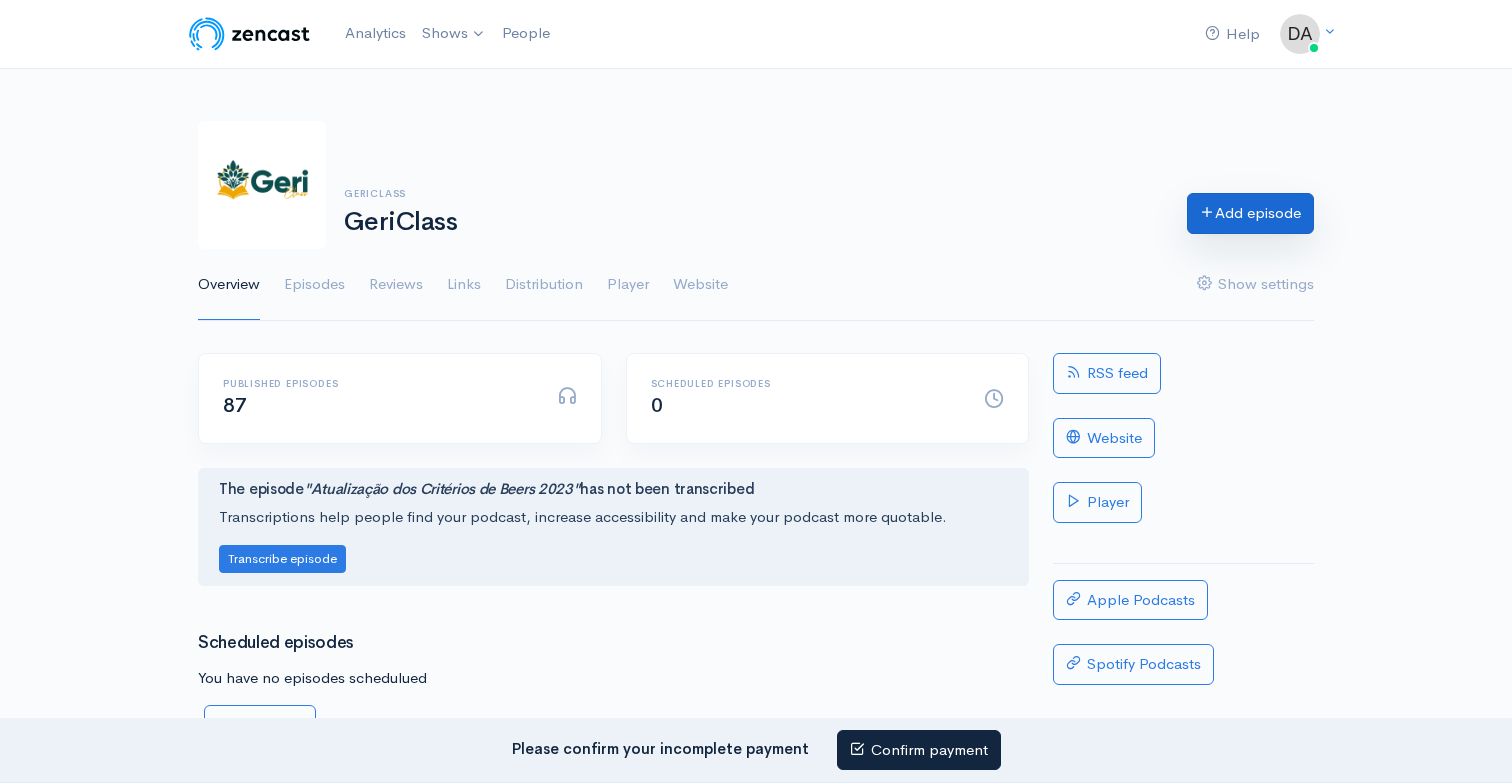 click on "Add episode" at bounding box center (1250, 213) 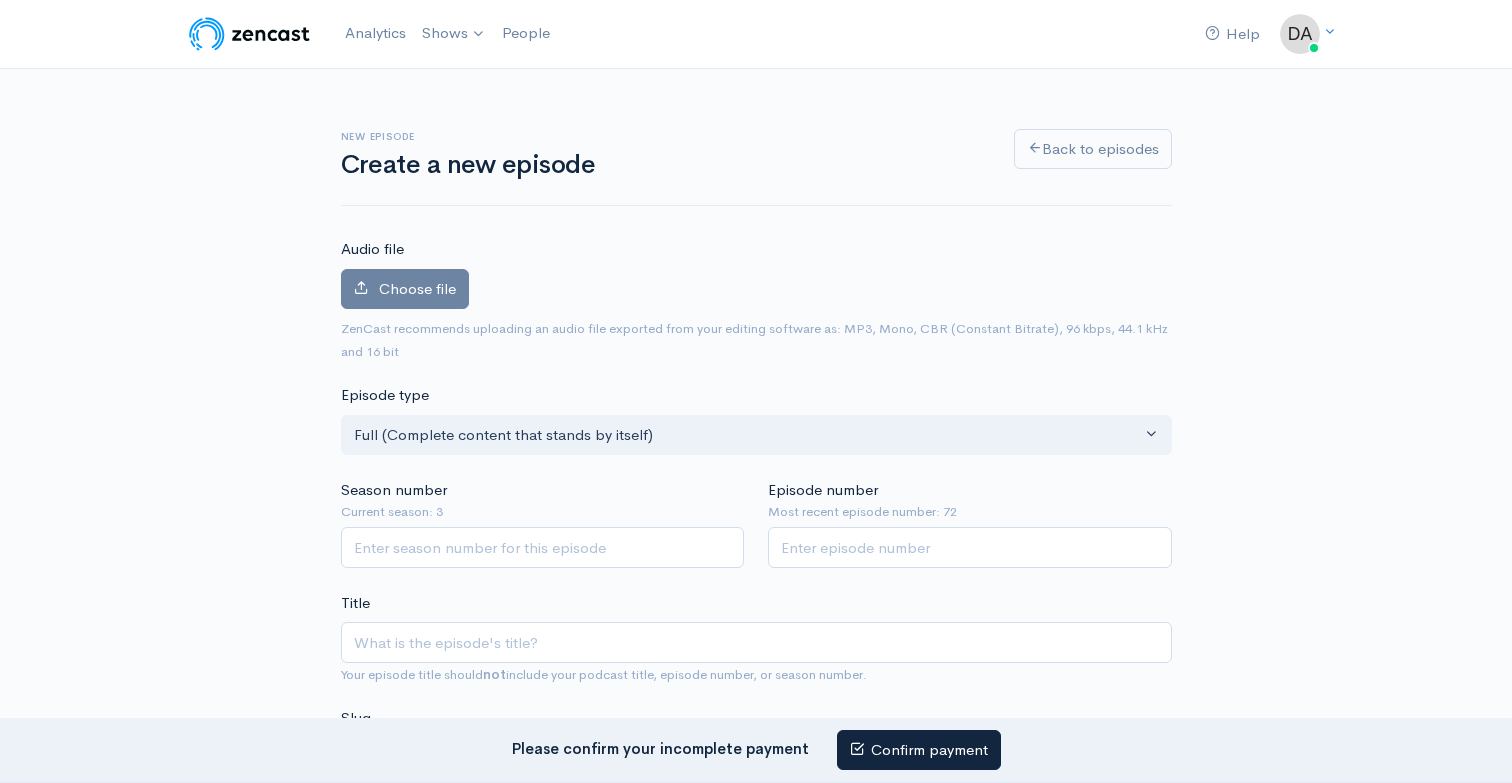 scroll, scrollTop: 0, scrollLeft: 0, axis: both 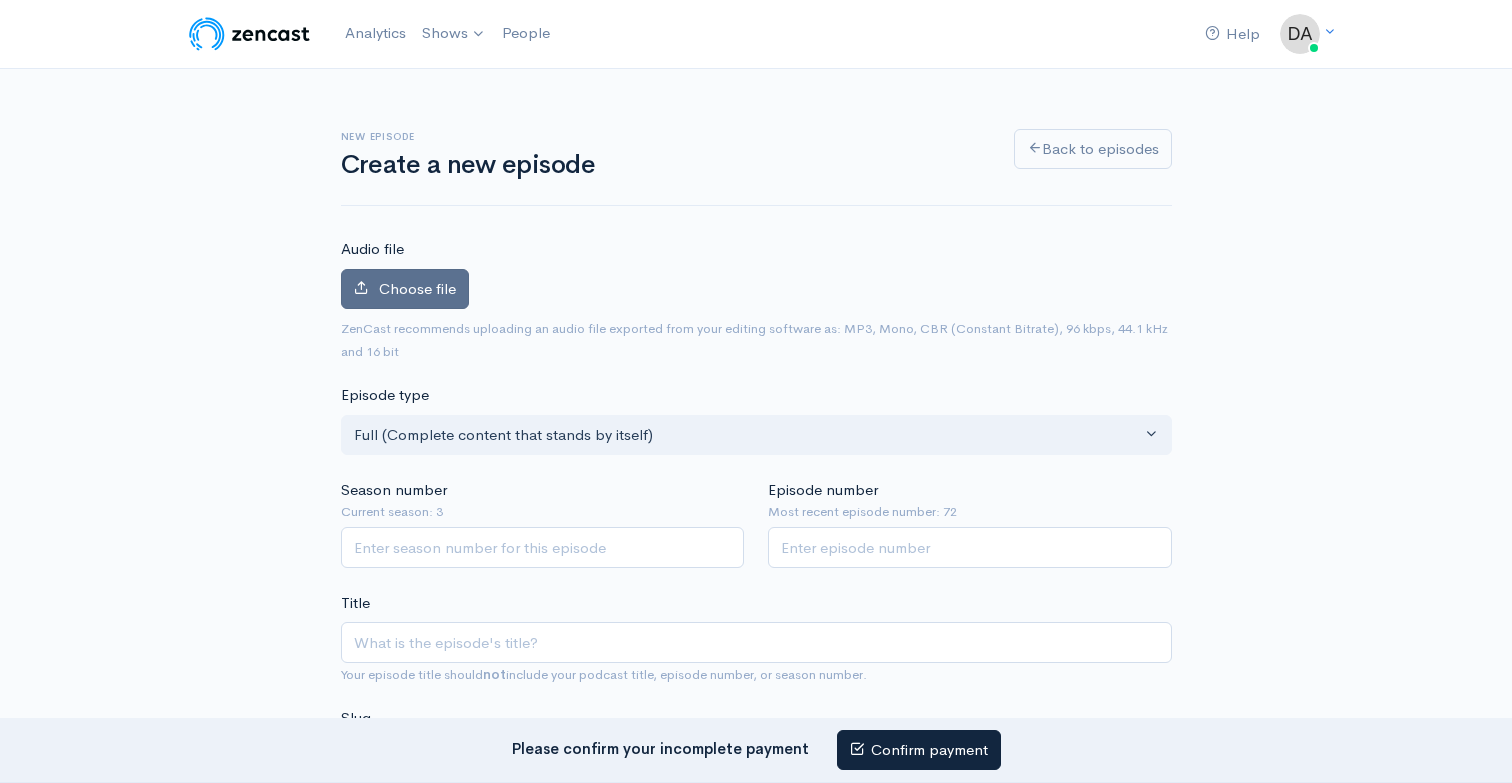 click on "Choose file" at bounding box center (417, 288) 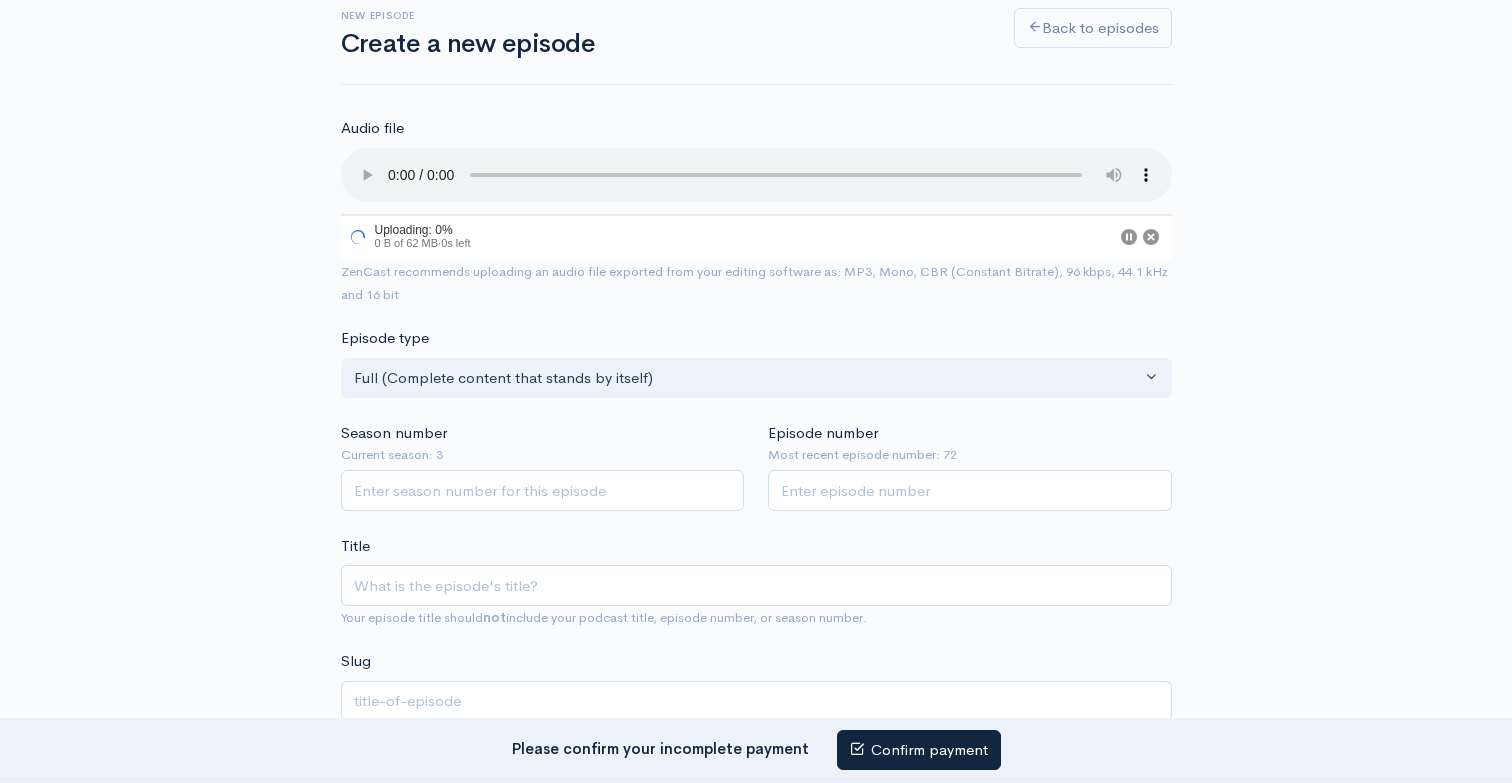 scroll, scrollTop: 127, scrollLeft: 0, axis: vertical 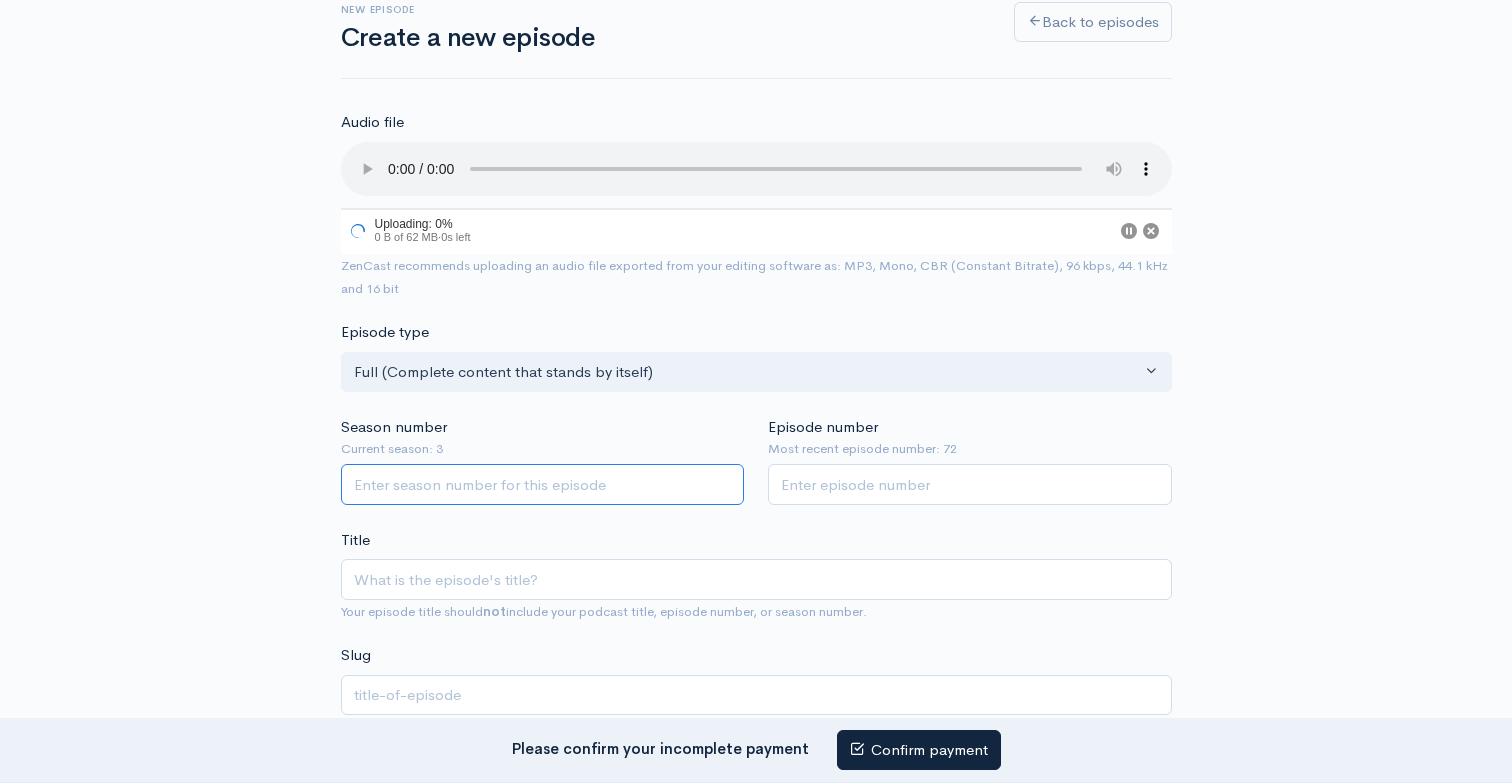 click on "Season number" at bounding box center (543, 484) 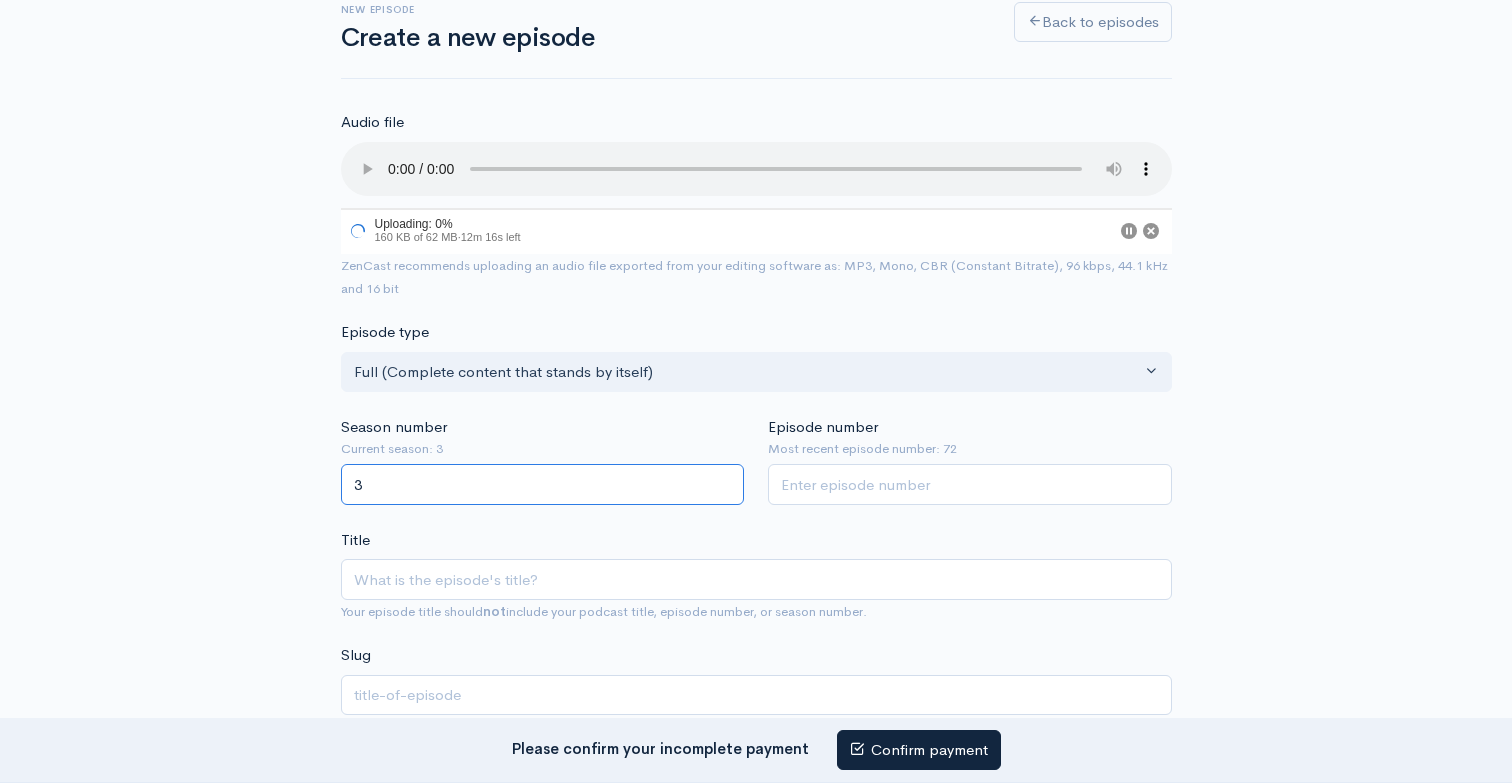 type on "3" 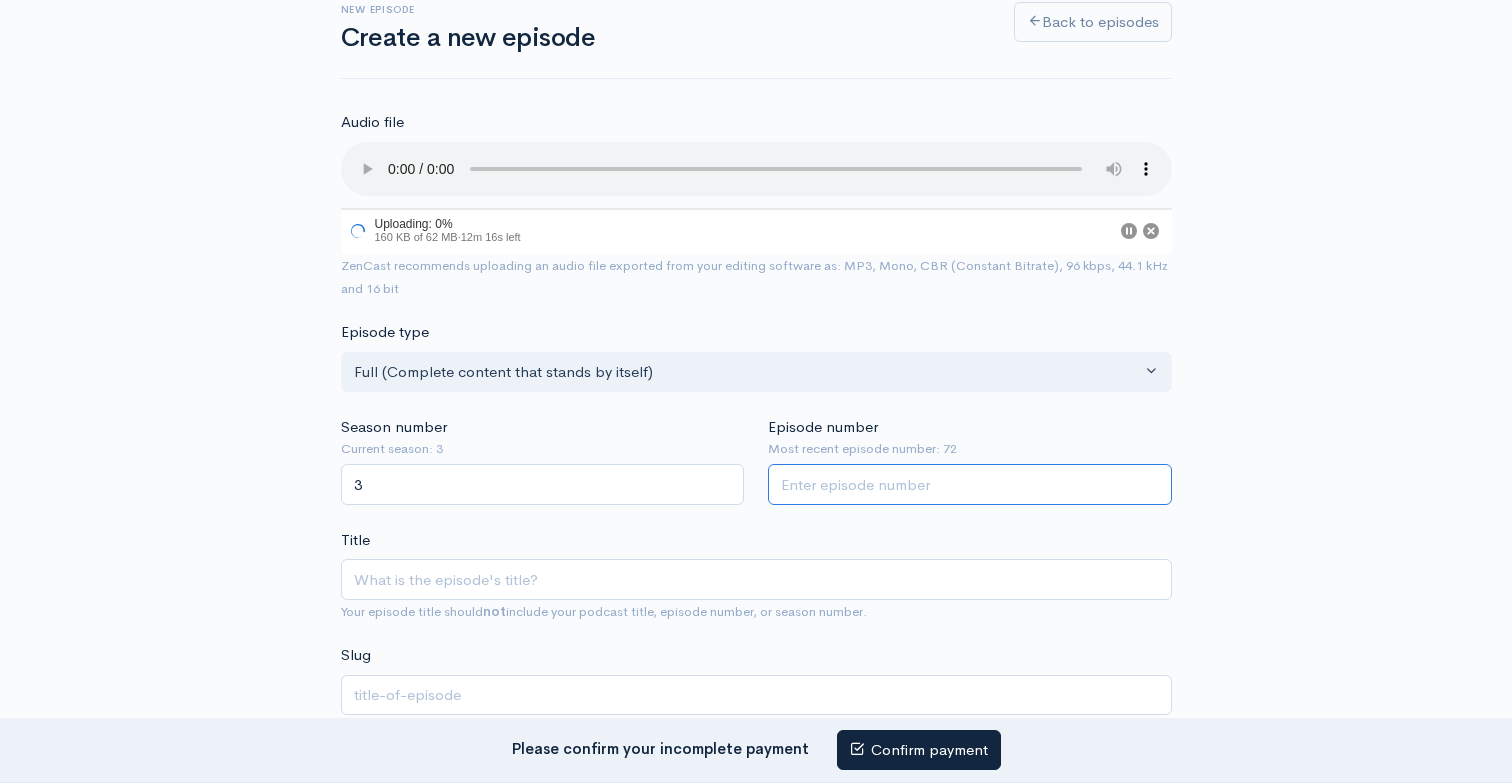 click on "Episode number" at bounding box center [970, 484] 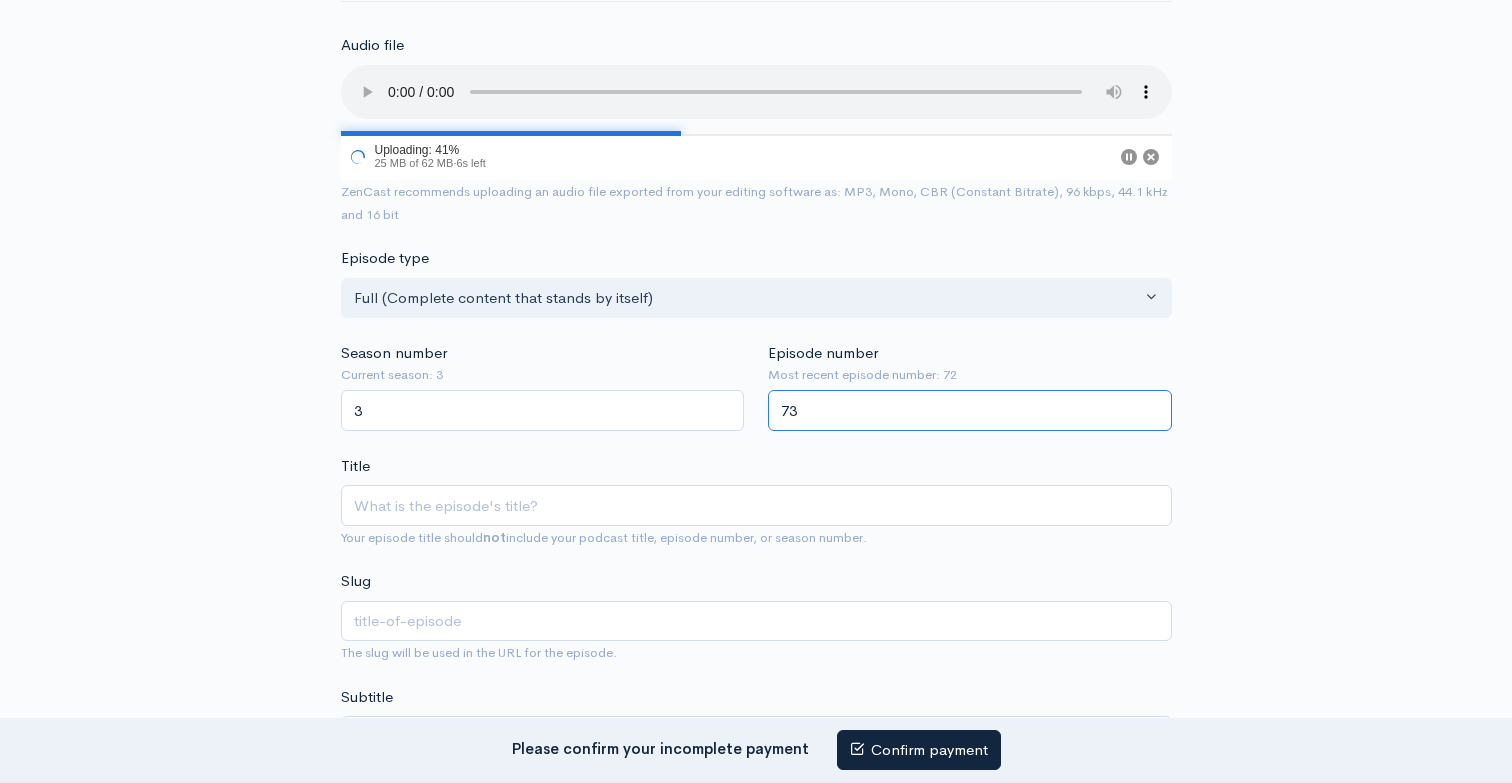 scroll, scrollTop: 205, scrollLeft: 0, axis: vertical 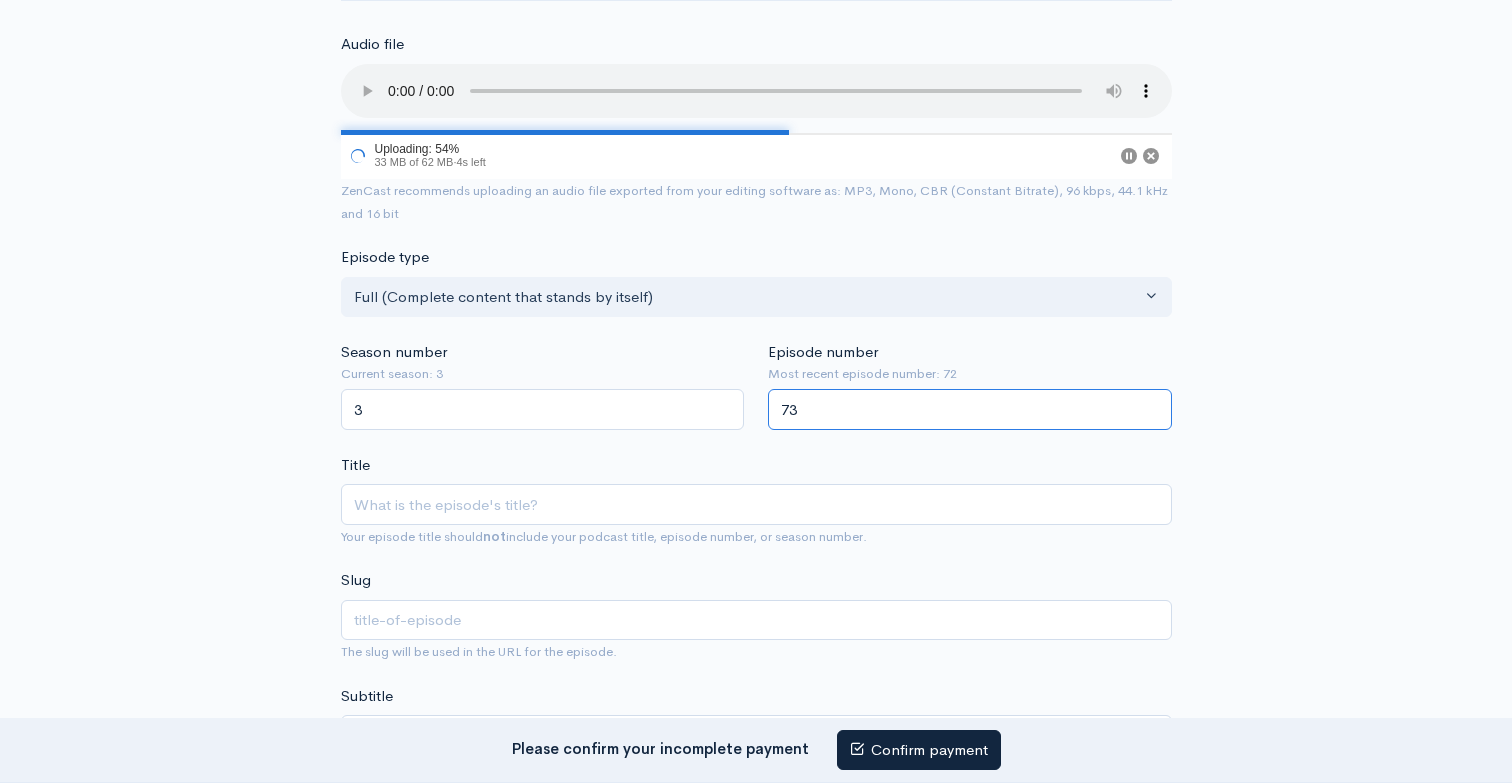 type on "73" 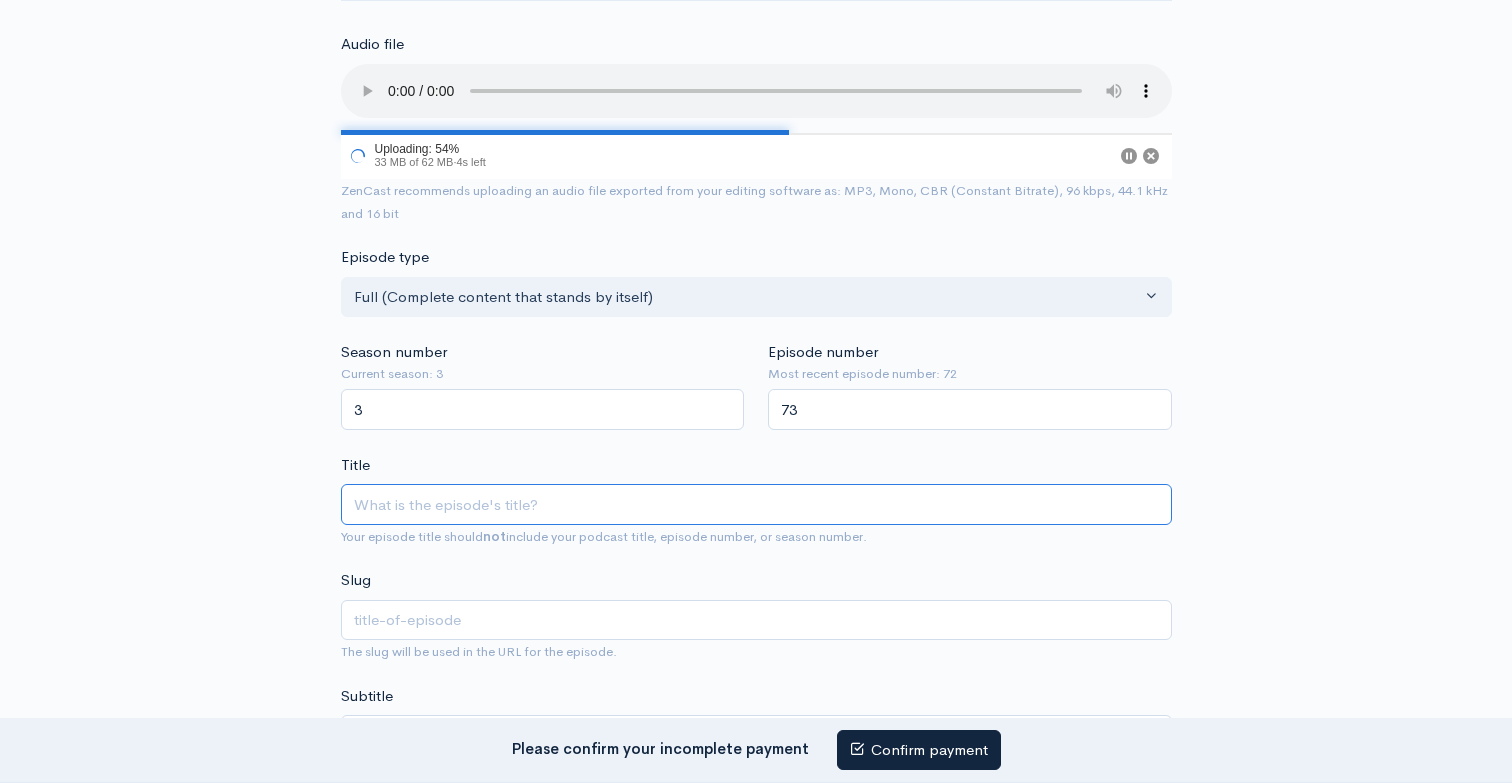 click on "Title" at bounding box center [756, 504] 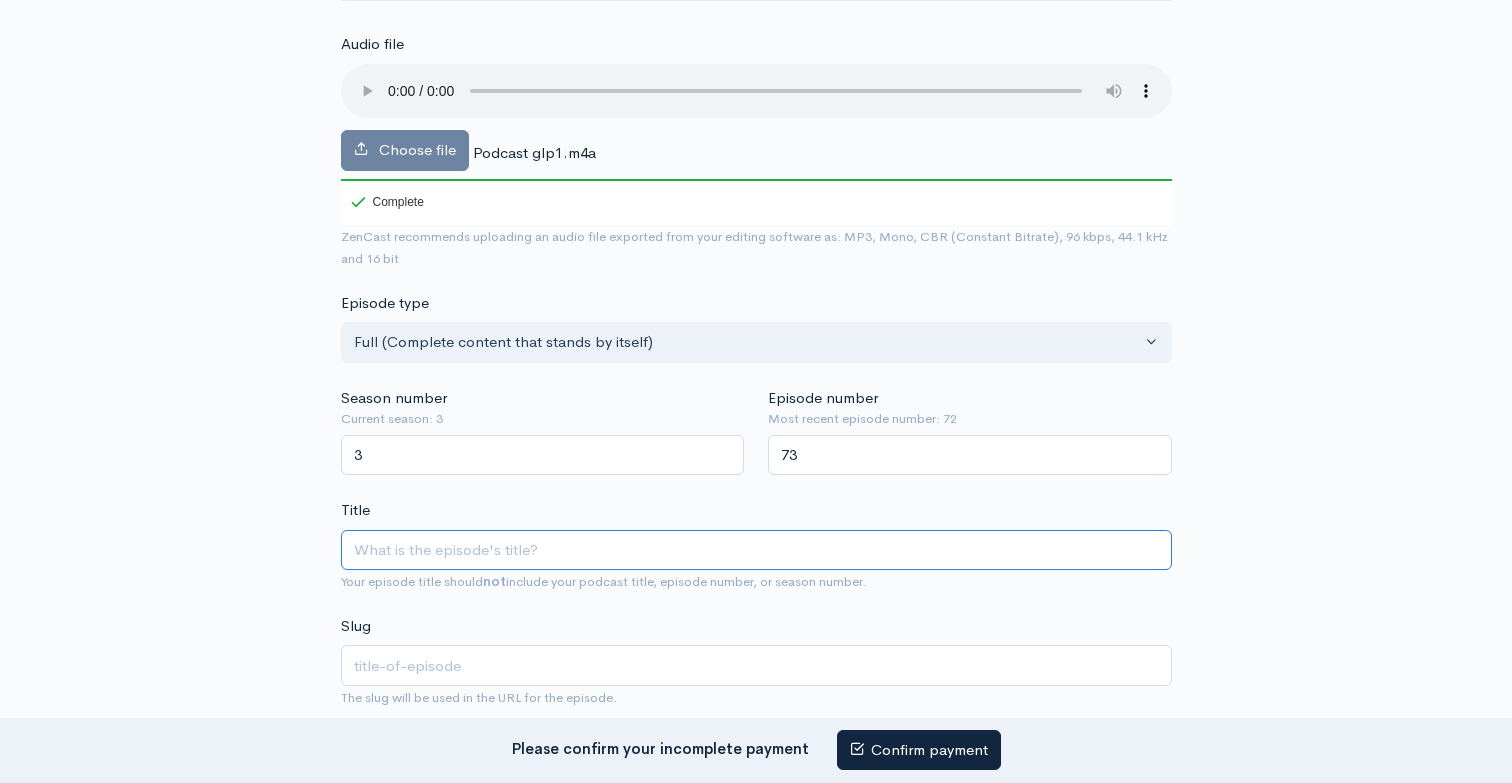 paste on "https://drive.google.com/drive/folders/18U4tFKdhLG7DsX9AvvaoC5W4_fGD1ZE4?usp=sharing" 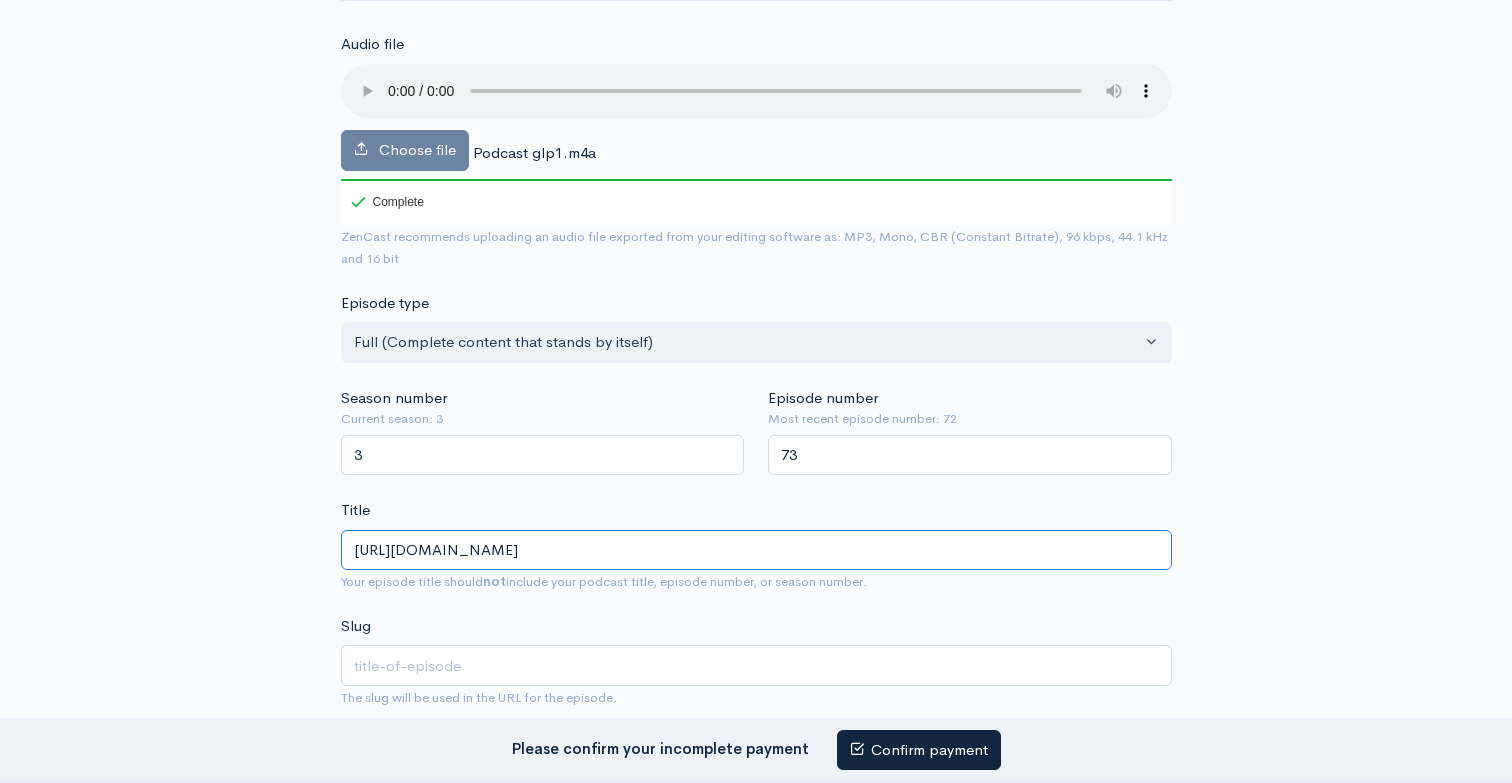 type on "httpsdrivegooglecomdrivefolders18u4tfkdhlg7dsx9avvaoc5w4fgd1ze4uspsharing" 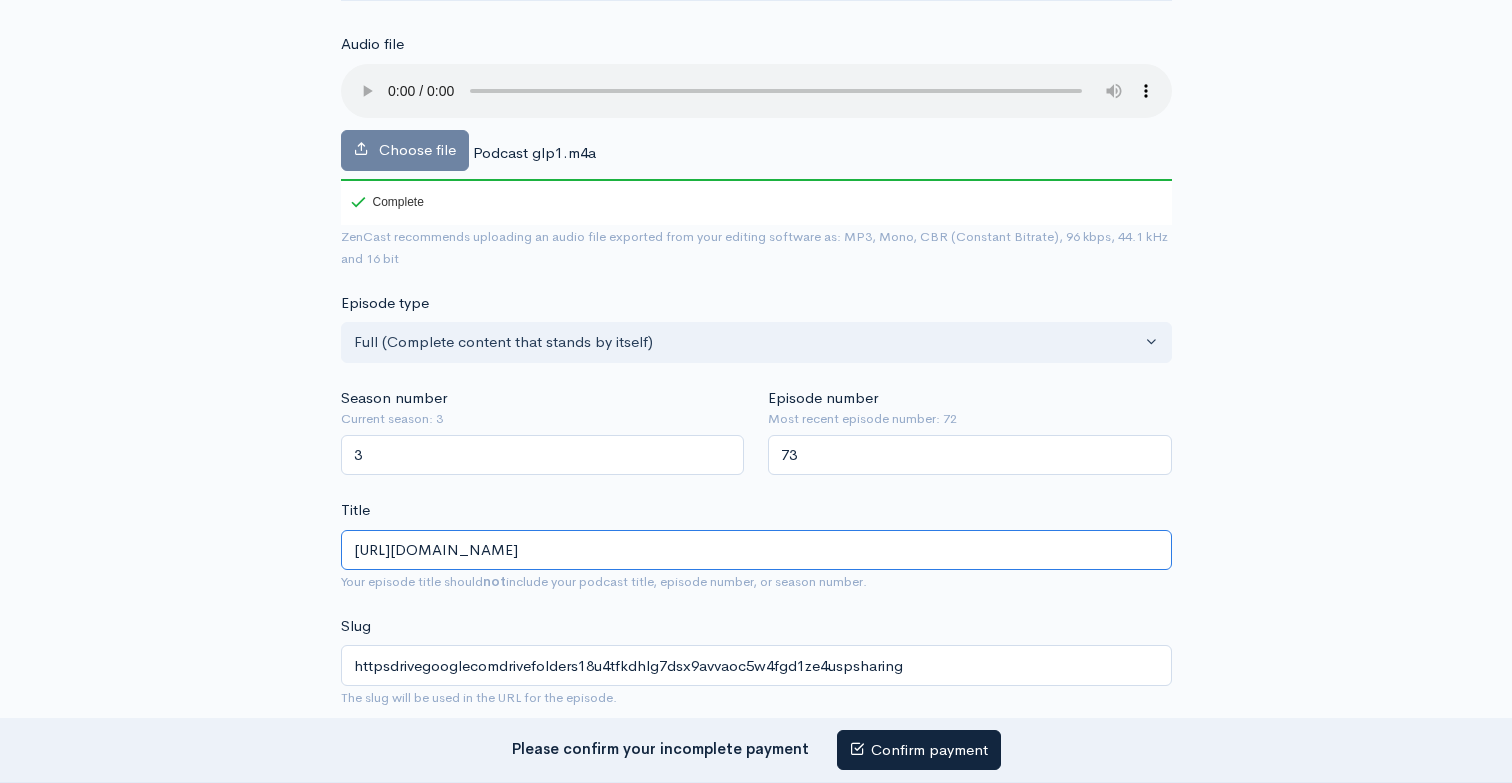 type 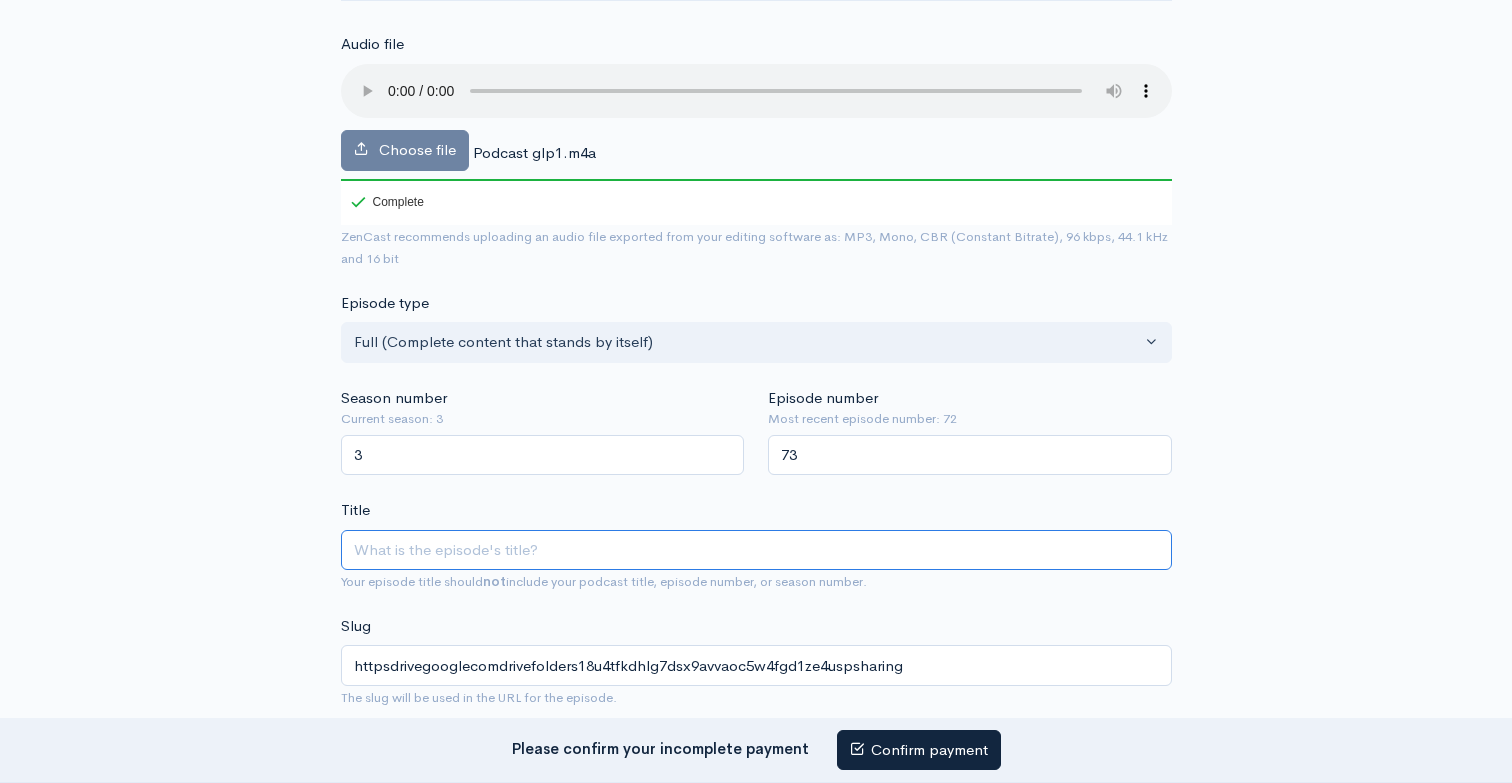 type 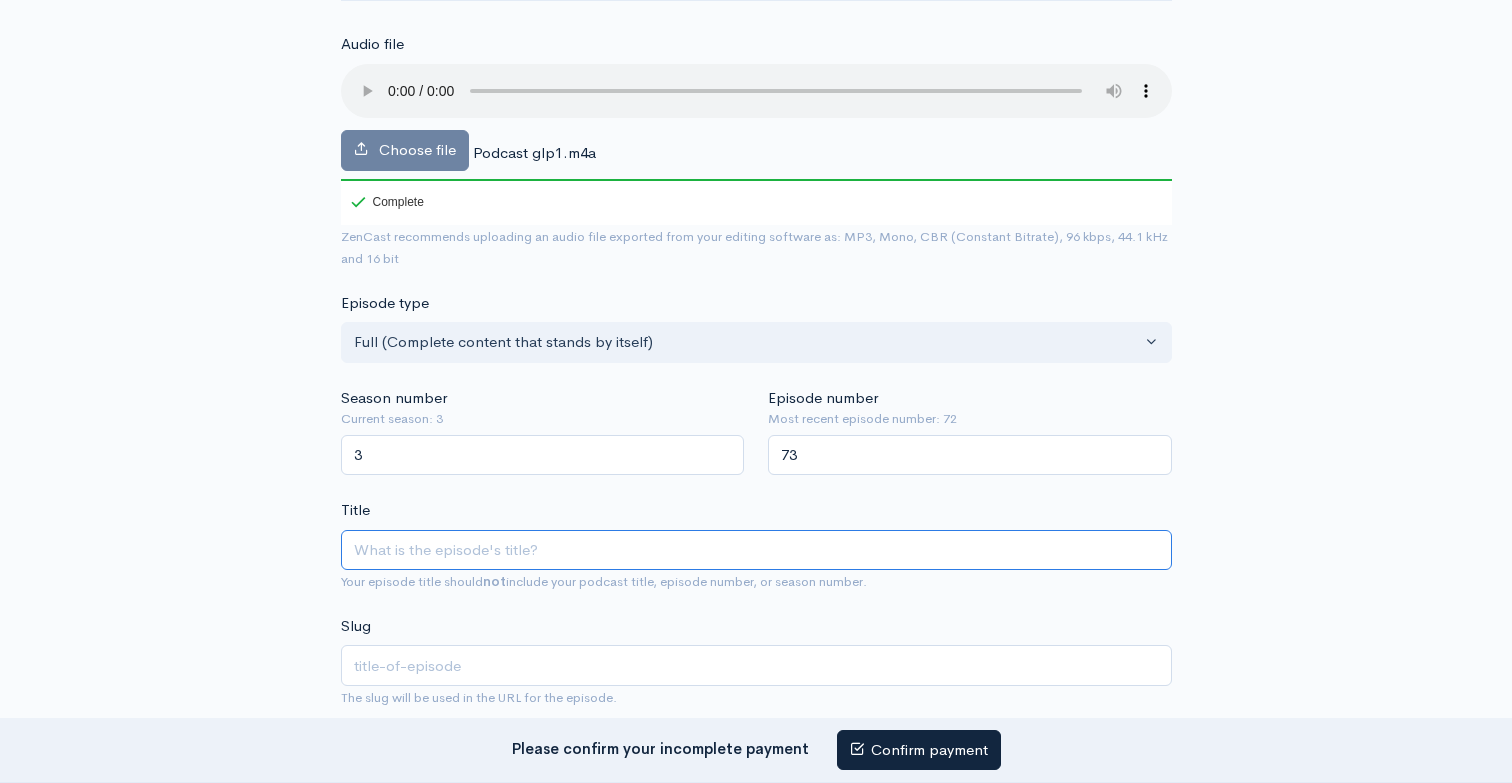 paste on "https://drive.google.com/drive/folders/18U4tFKdhLG7DsX9AvvaoC5W4_fGD1ZE4?usp=sharing" 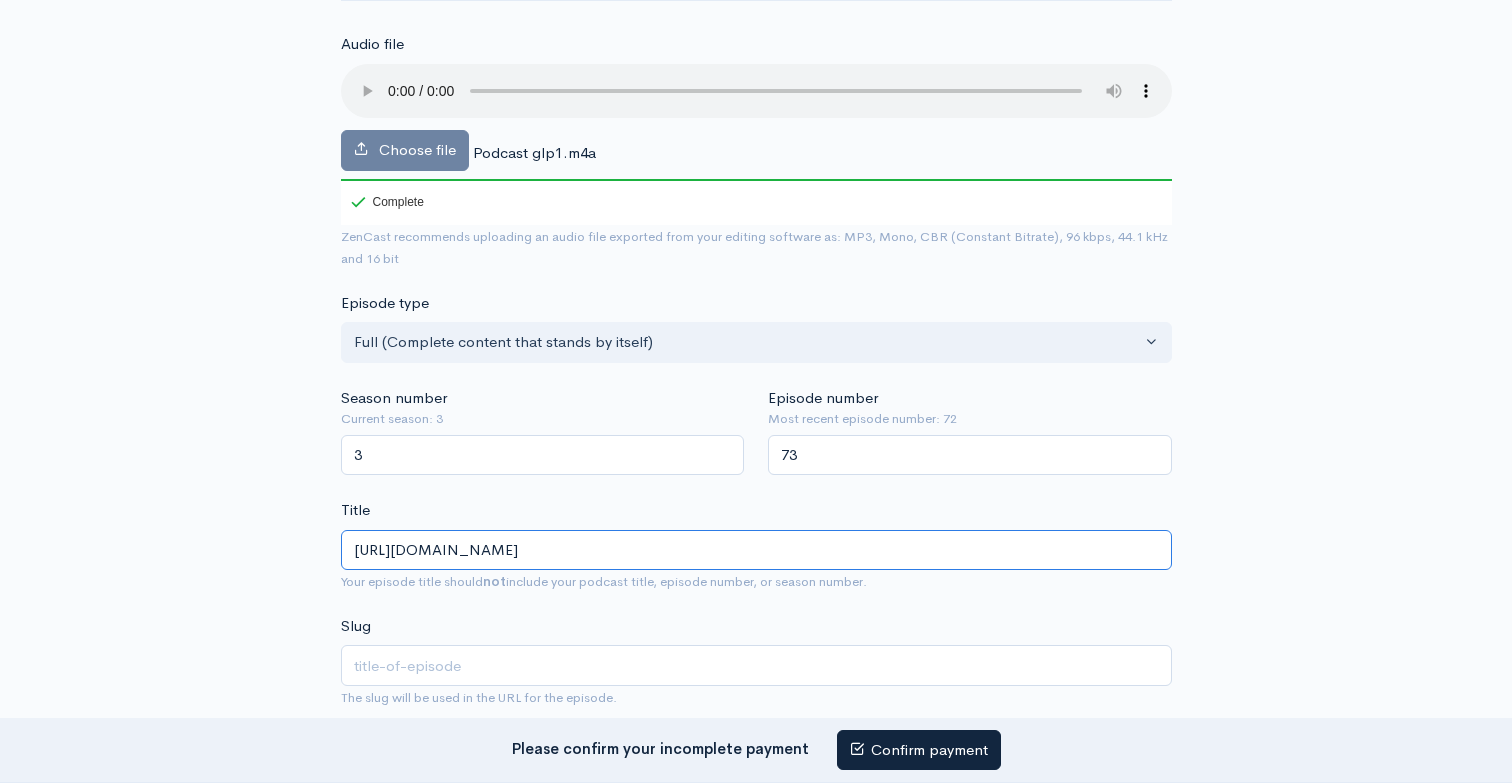 type on "httpsdrivegooglecomdrivefolders18u4tfkdhlg7dsx9avvaoc5w4fgd1ze4uspsharing" 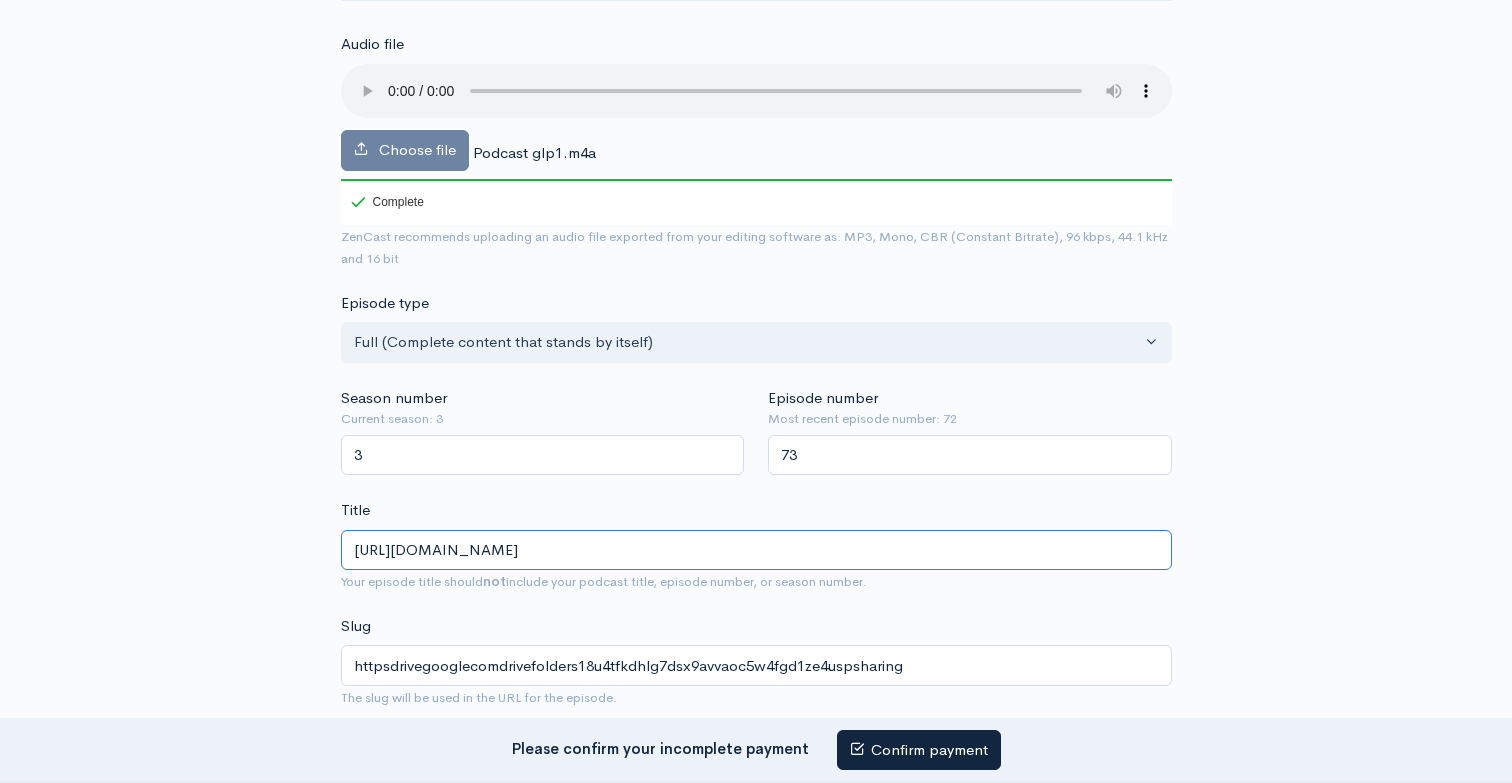drag, startPoint x: 1048, startPoint y: 546, endPoint x: 199, endPoint y: 539, distance: 849.0289 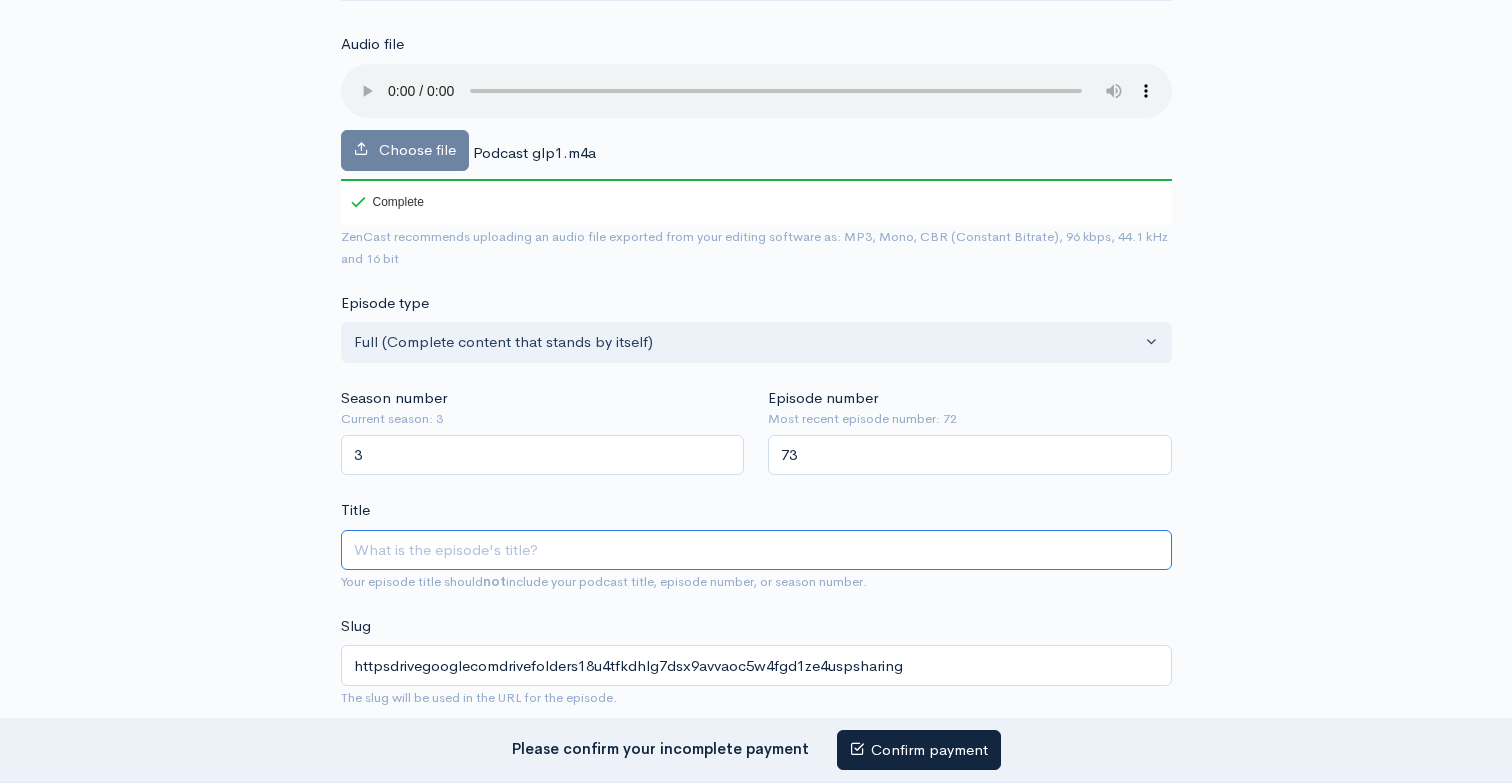 type 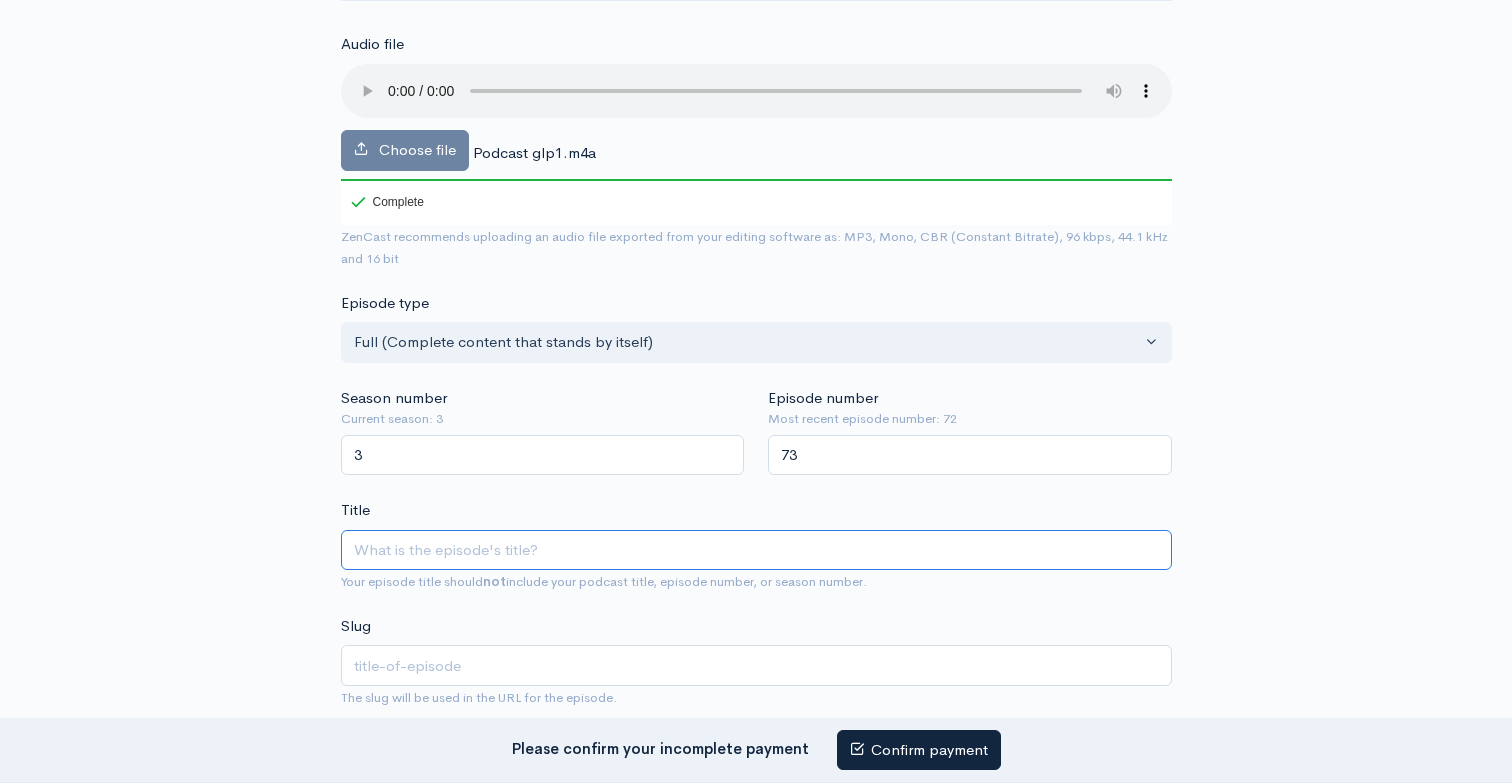 paste on "@⁨Adriel Bueno⁩ bom dia. O podcast que irá ao ar hoje será o de:  “Uso de agonistas GLP1 no idoso”  Com a endocrinologista Patrícia Gadelha" 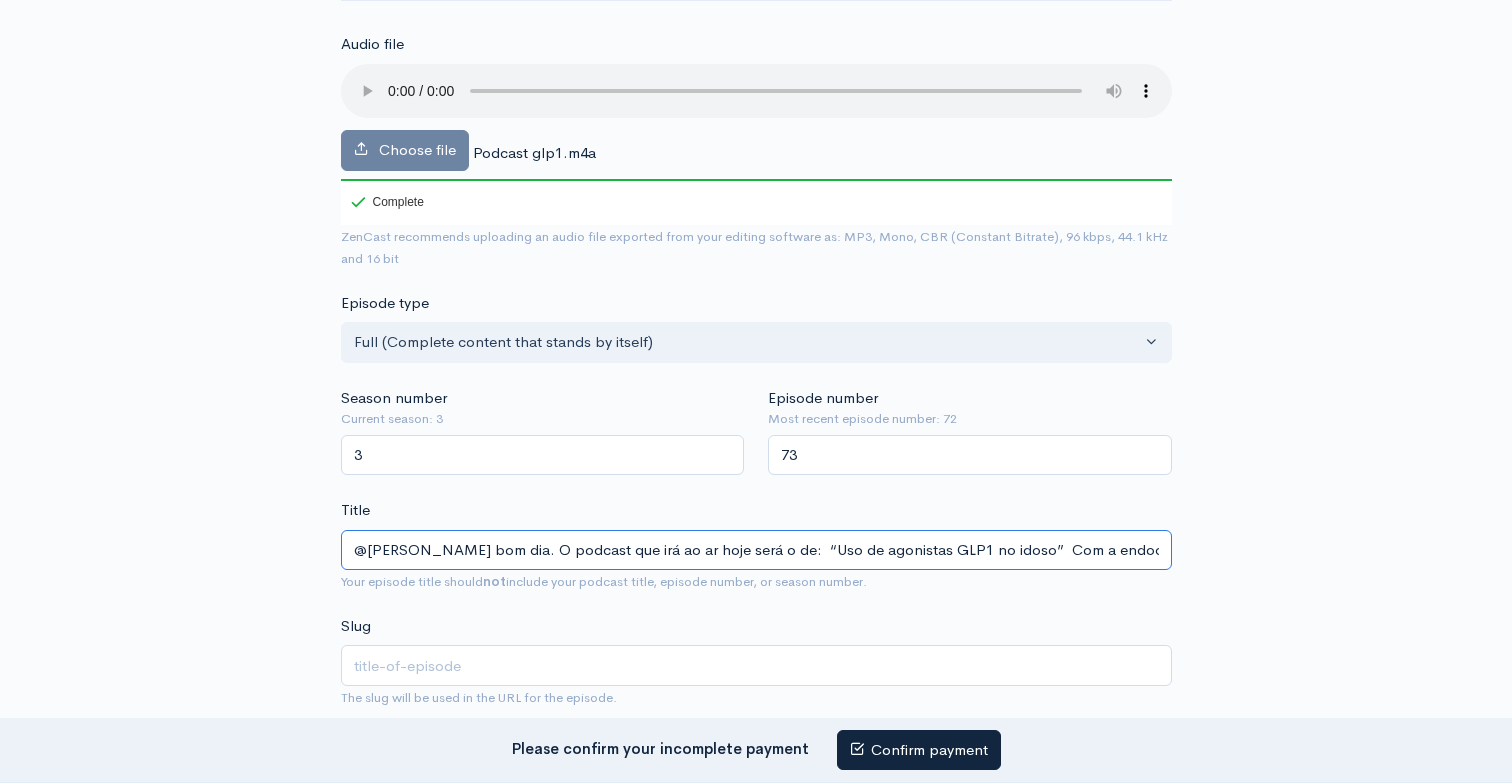 scroll, scrollTop: 0, scrollLeft: 148, axis: horizontal 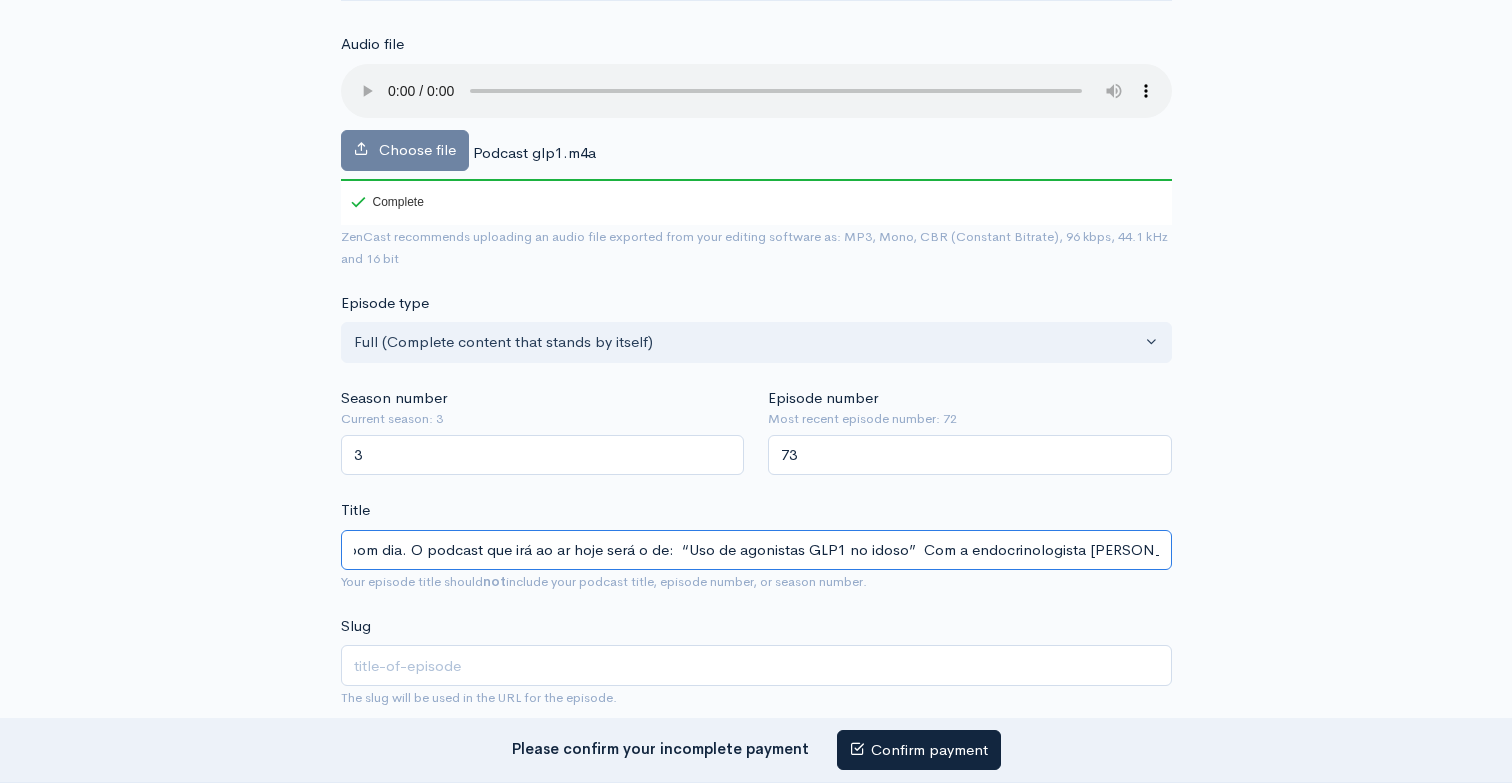 type on "adriel-bueno-bom-dia-o-podcast-que-ira-ao-ar-hoje-sera-o-de-uso-de-agonistas-glp1-no-idoso-com-a-endocrinologista-patricia-gadelha" 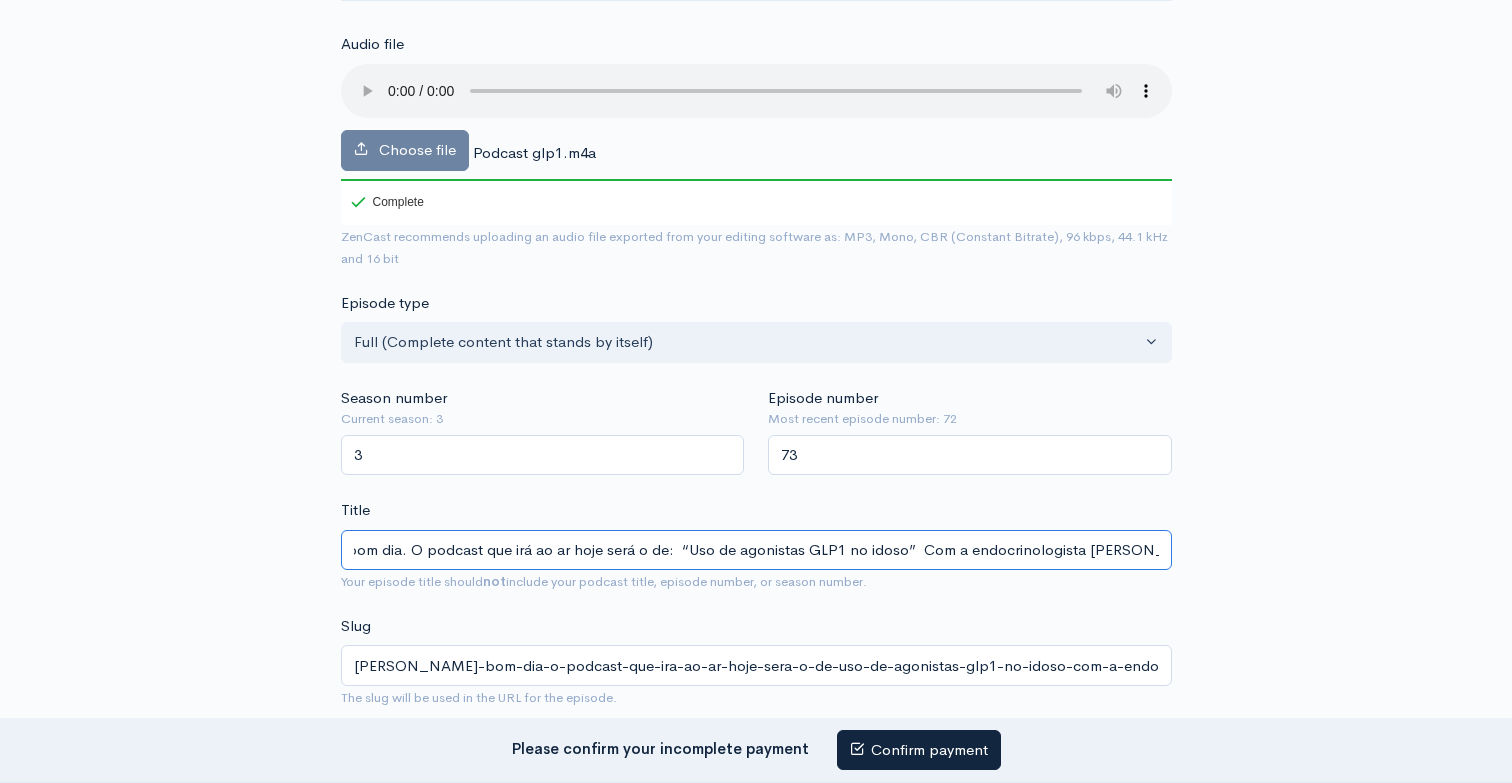 drag, startPoint x: 650, startPoint y: 545, endPoint x: 377, endPoint y: 535, distance: 273.18307 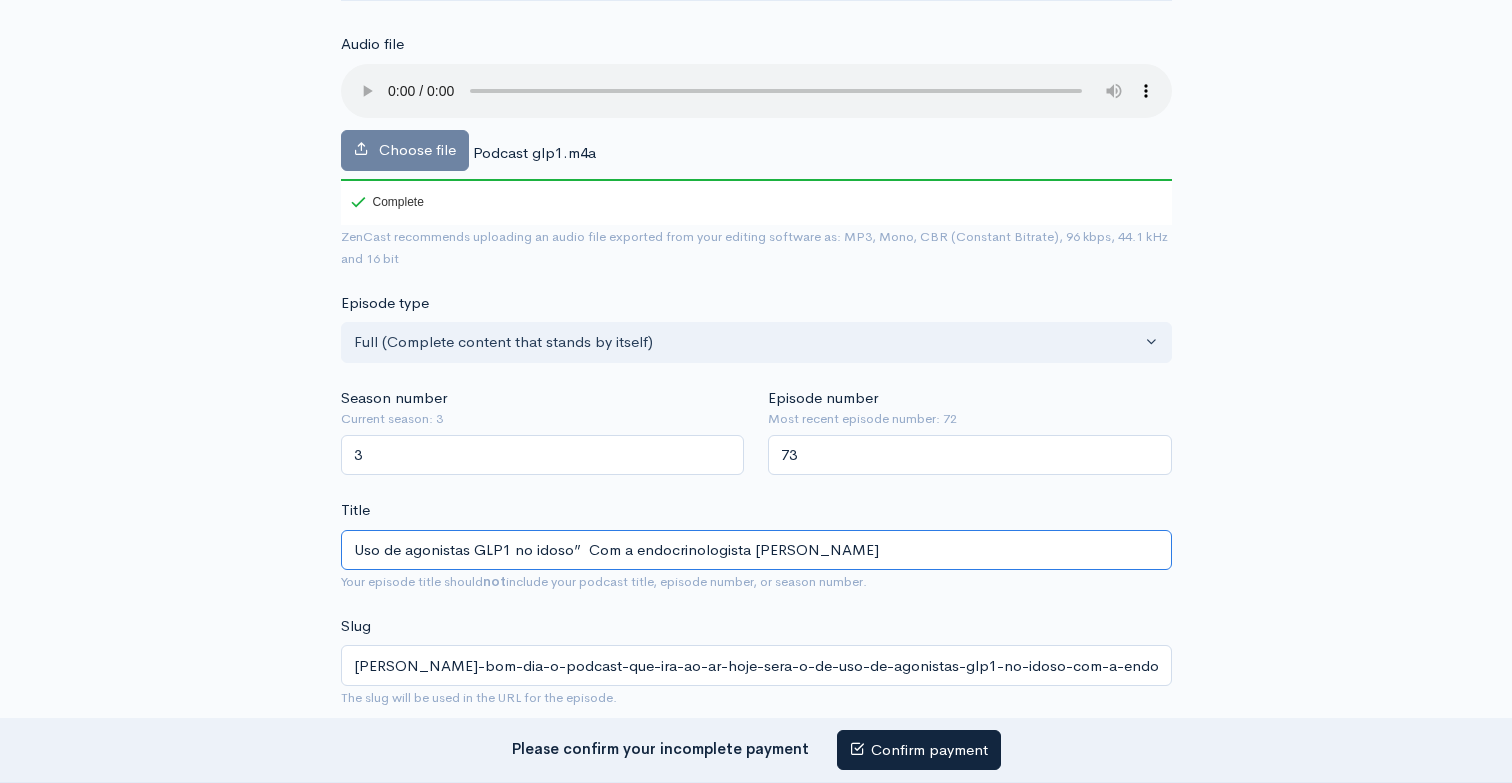 scroll, scrollTop: 0, scrollLeft: 0, axis: both 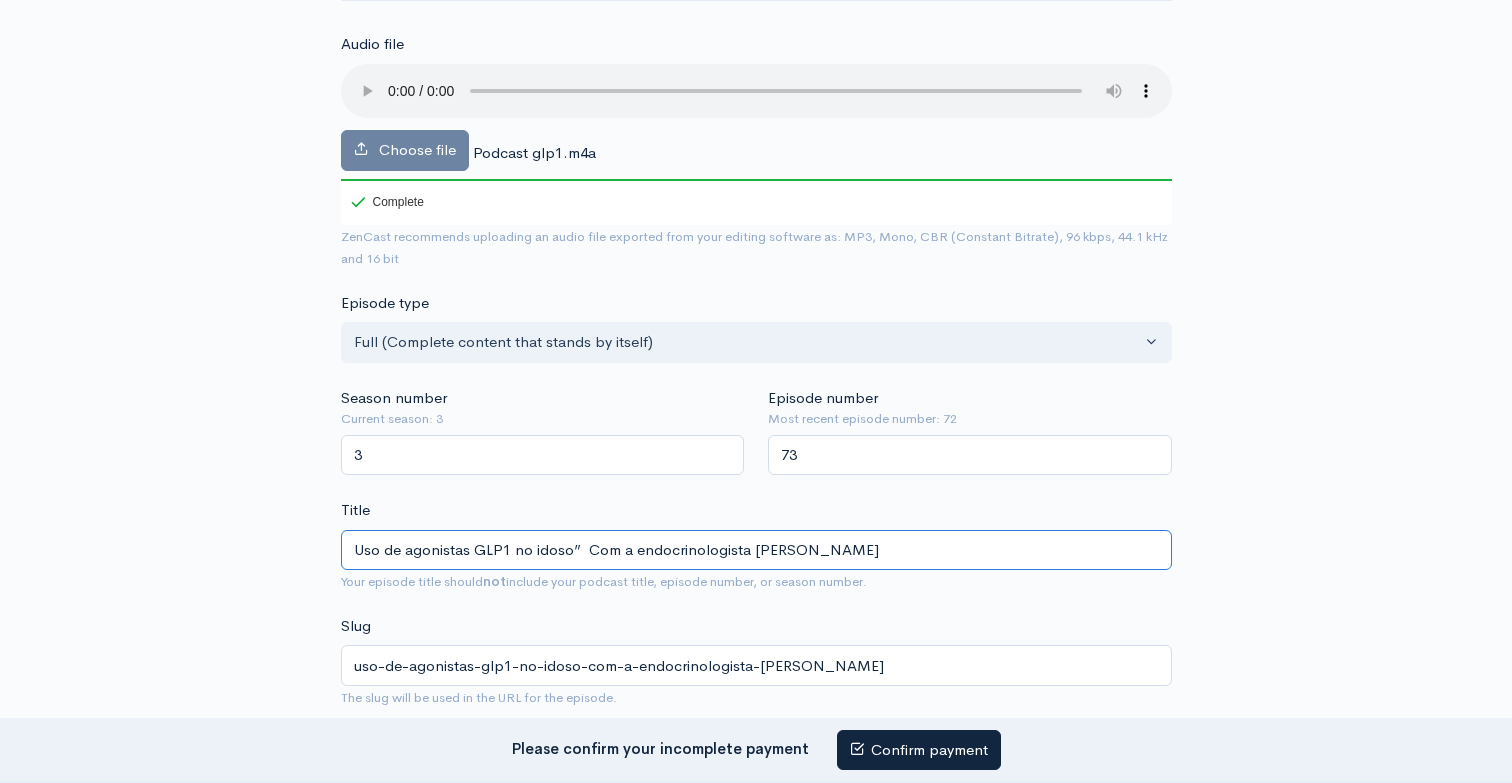 drag, startPoint x: 571, startPoint y: 546, endPoint x: 845, endPoint y: 575, distance: 275.5304 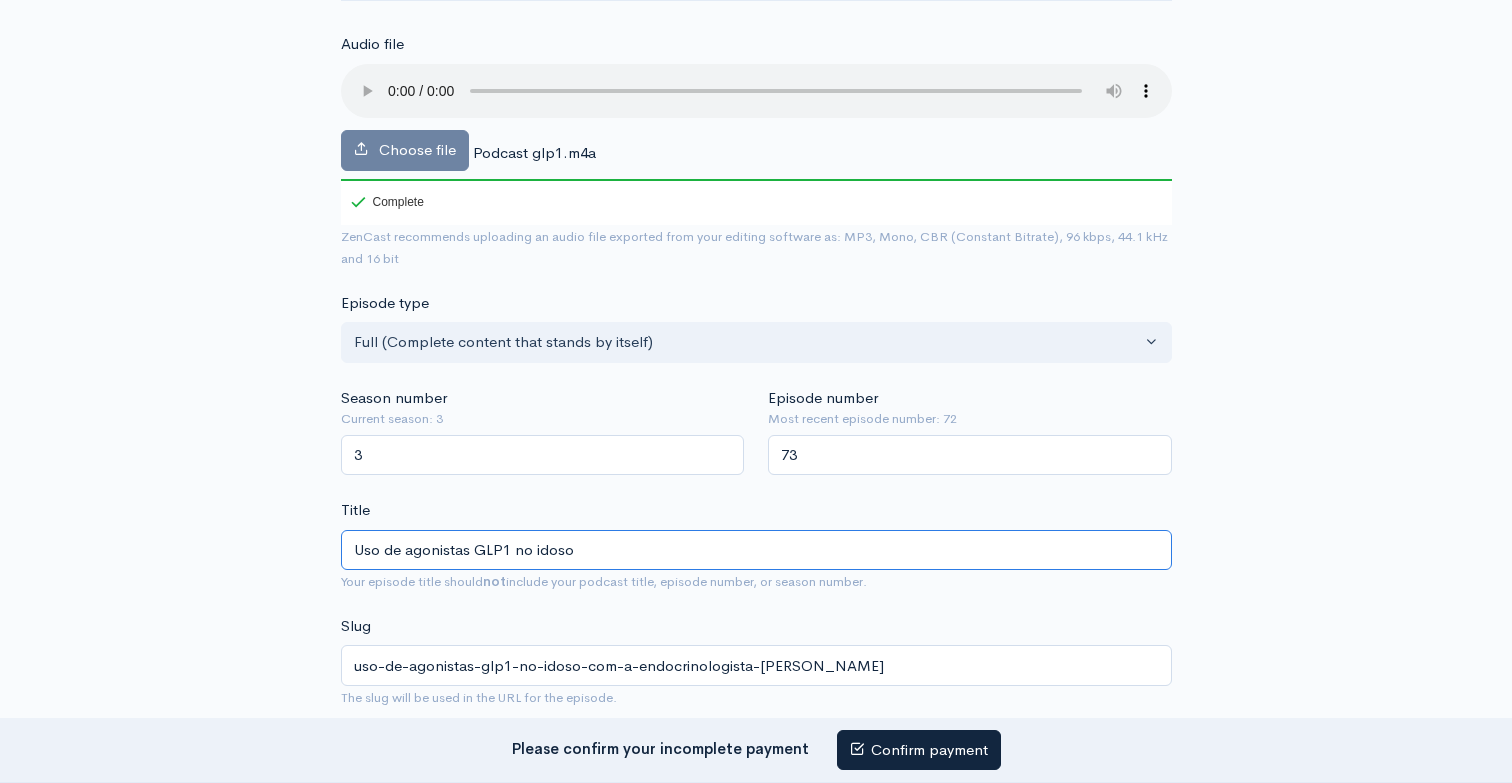 type on "uso-de-agonistas-glp1-no-idoso" 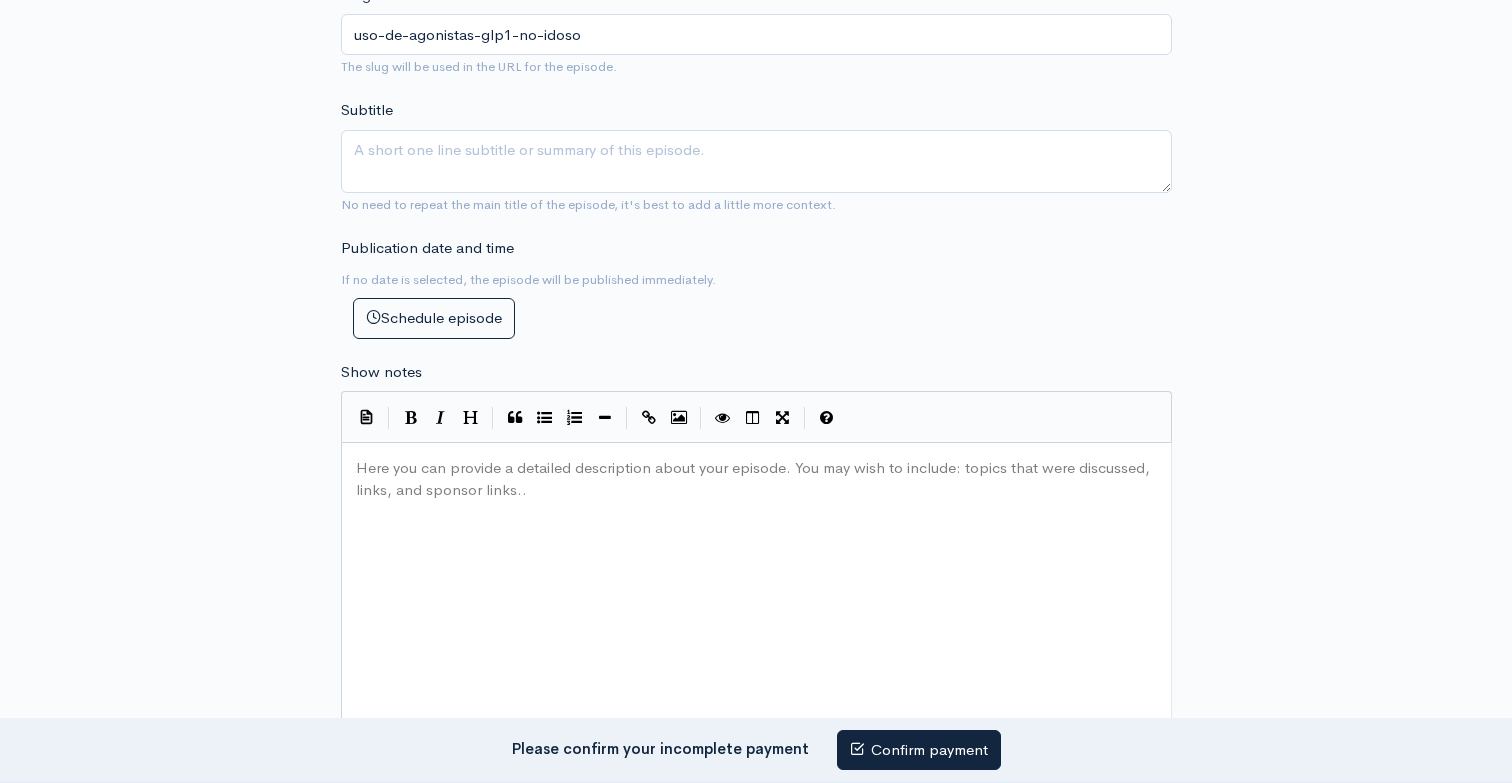 scroll, scrollTop: 918, scrollLeft: 0, axis: vertical 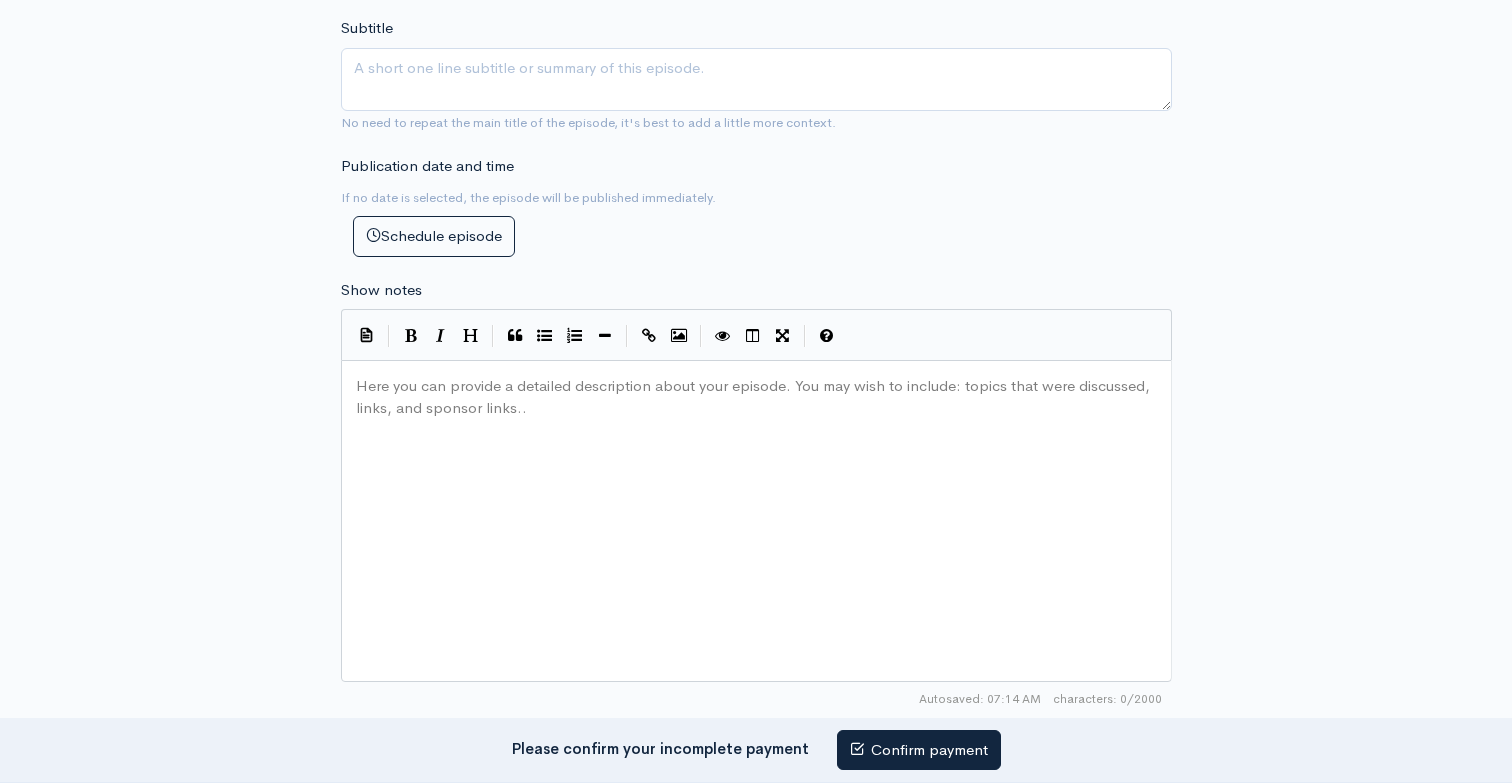 type on "Uso de agonistas GLP1 no idoso" 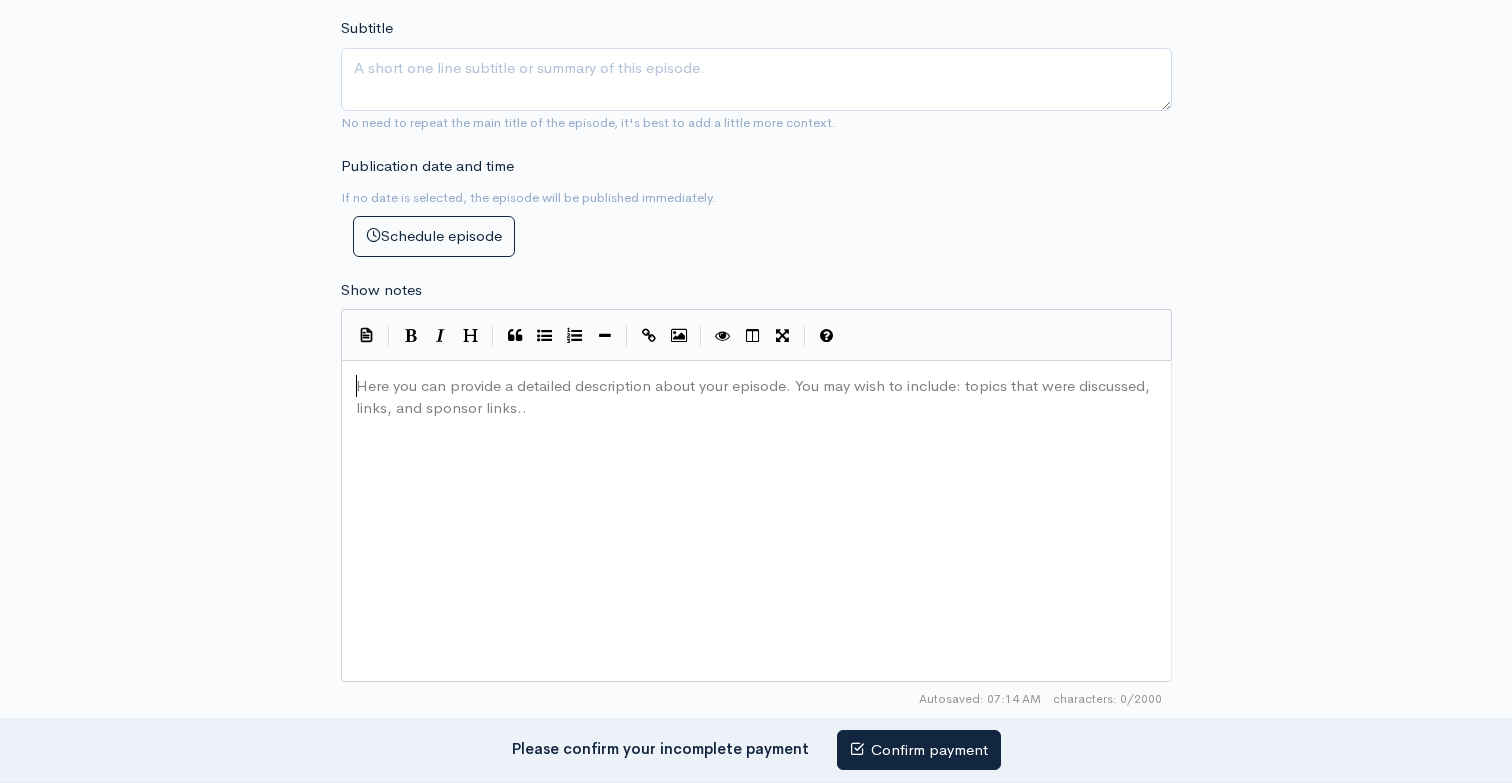 scroll, scrollTop: 1, scrollLeft: 0, axis: vertical 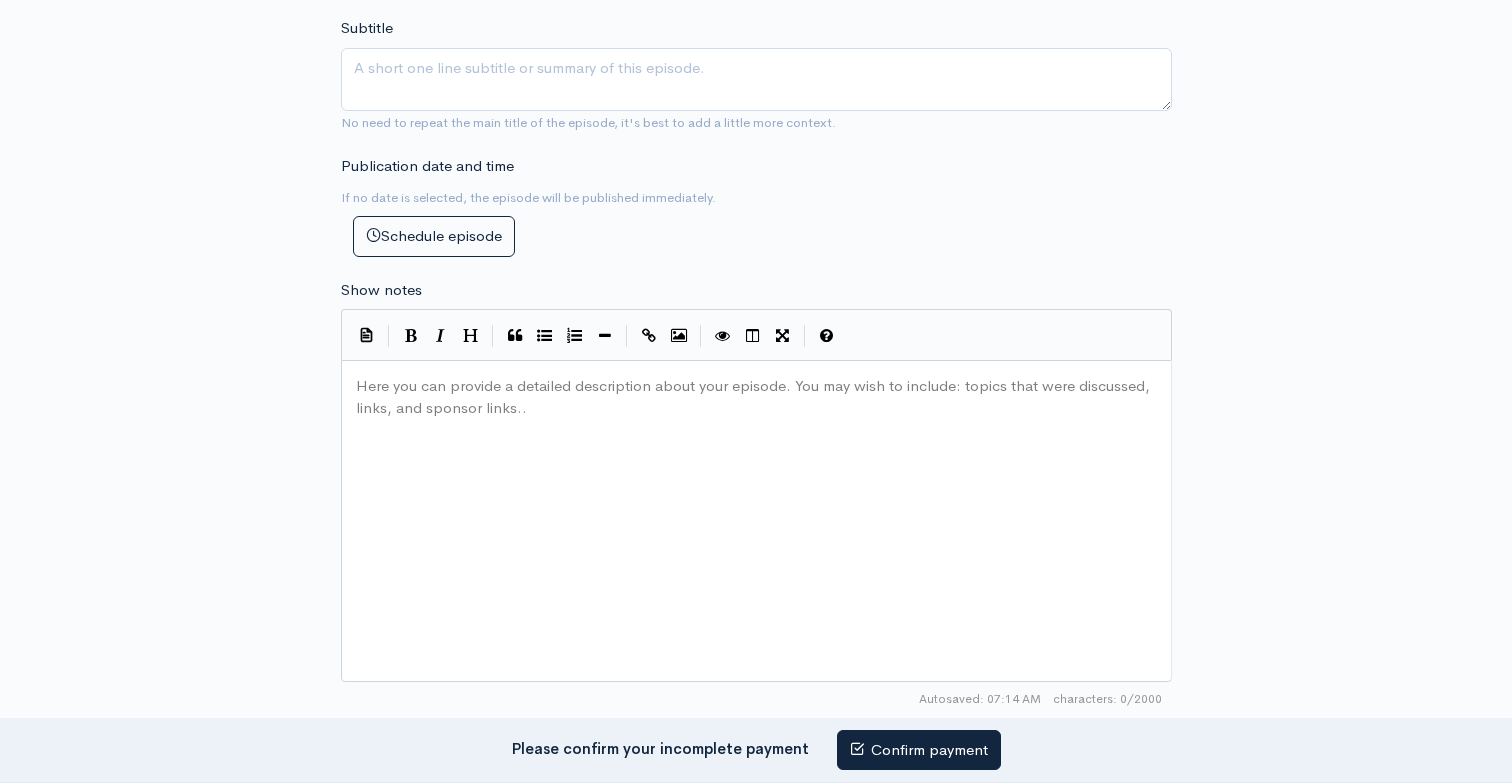 click on "Here you can provide a detailed description about your episode. You may wish to include: topics that were discussed, links, and sponsor links.. xxxxxxxxxx   ​" at bounding box center [781, 546] 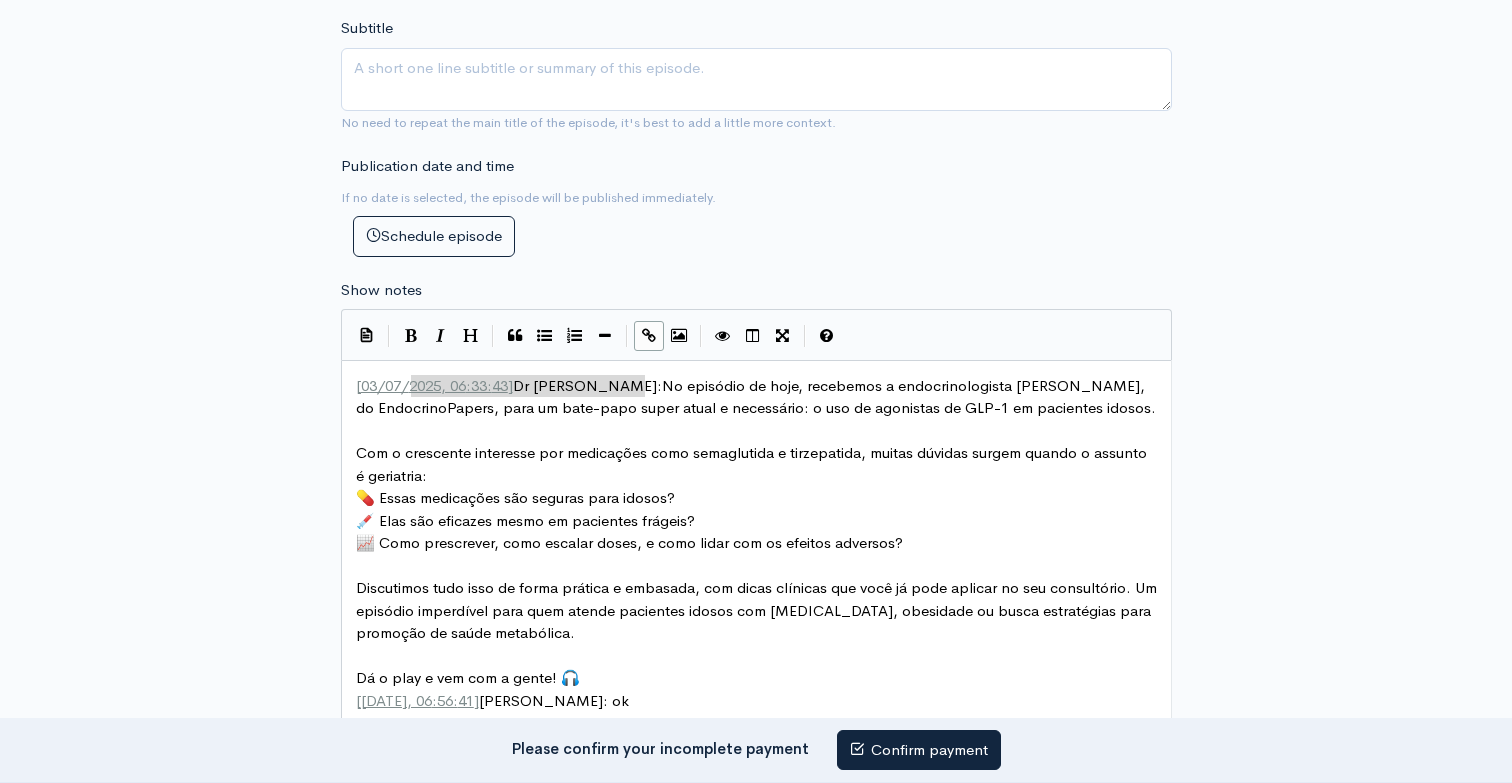 type on "[03/07/2025, 06:33:43] Dr Daniel Gomes:" 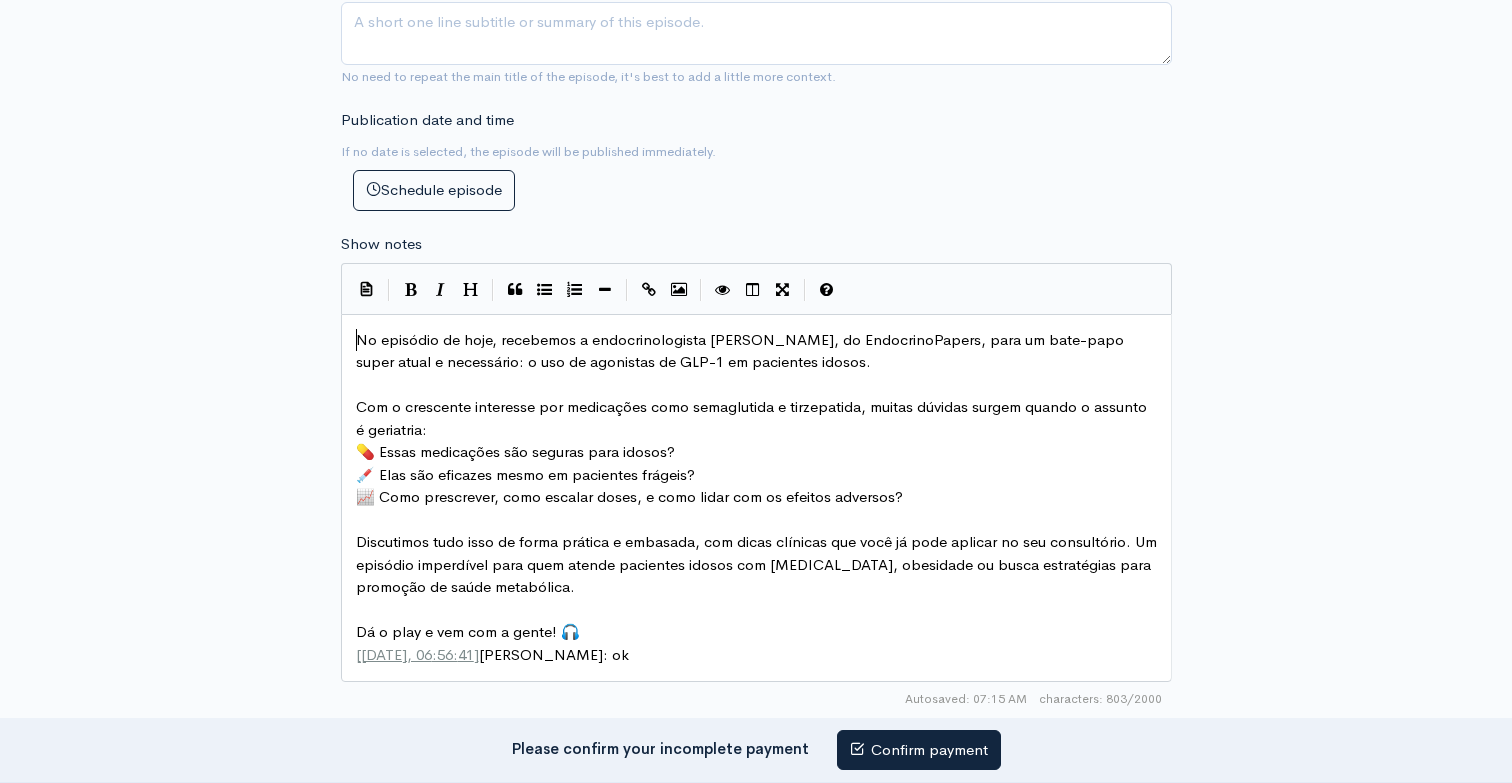scroll, scrollTop: 966, scrollLeft: 0, axis: vertical 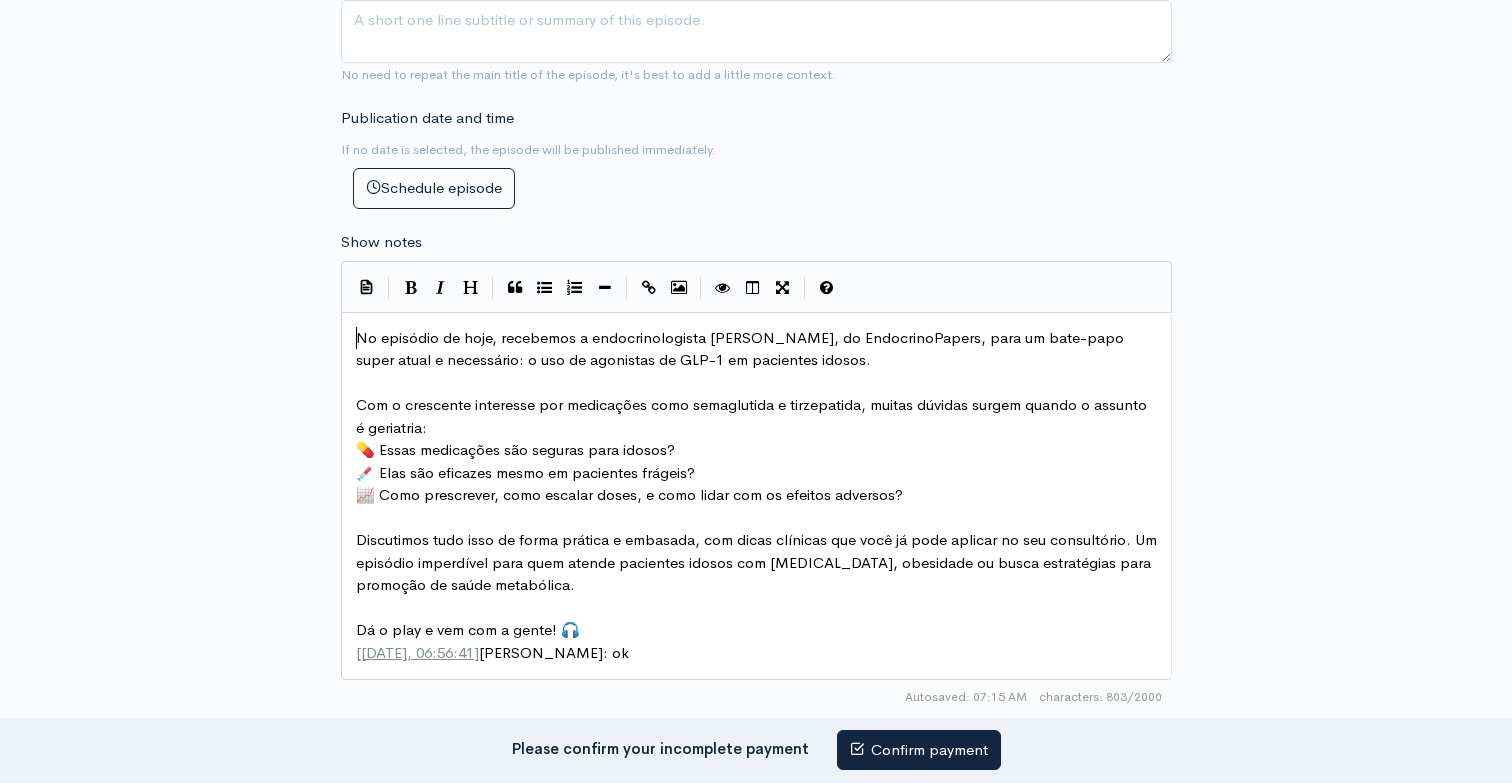click on "[ 03/07/2025, 06 :56: 41 ]  Adriel Bueno: ok" at bounding box center (756, 653) 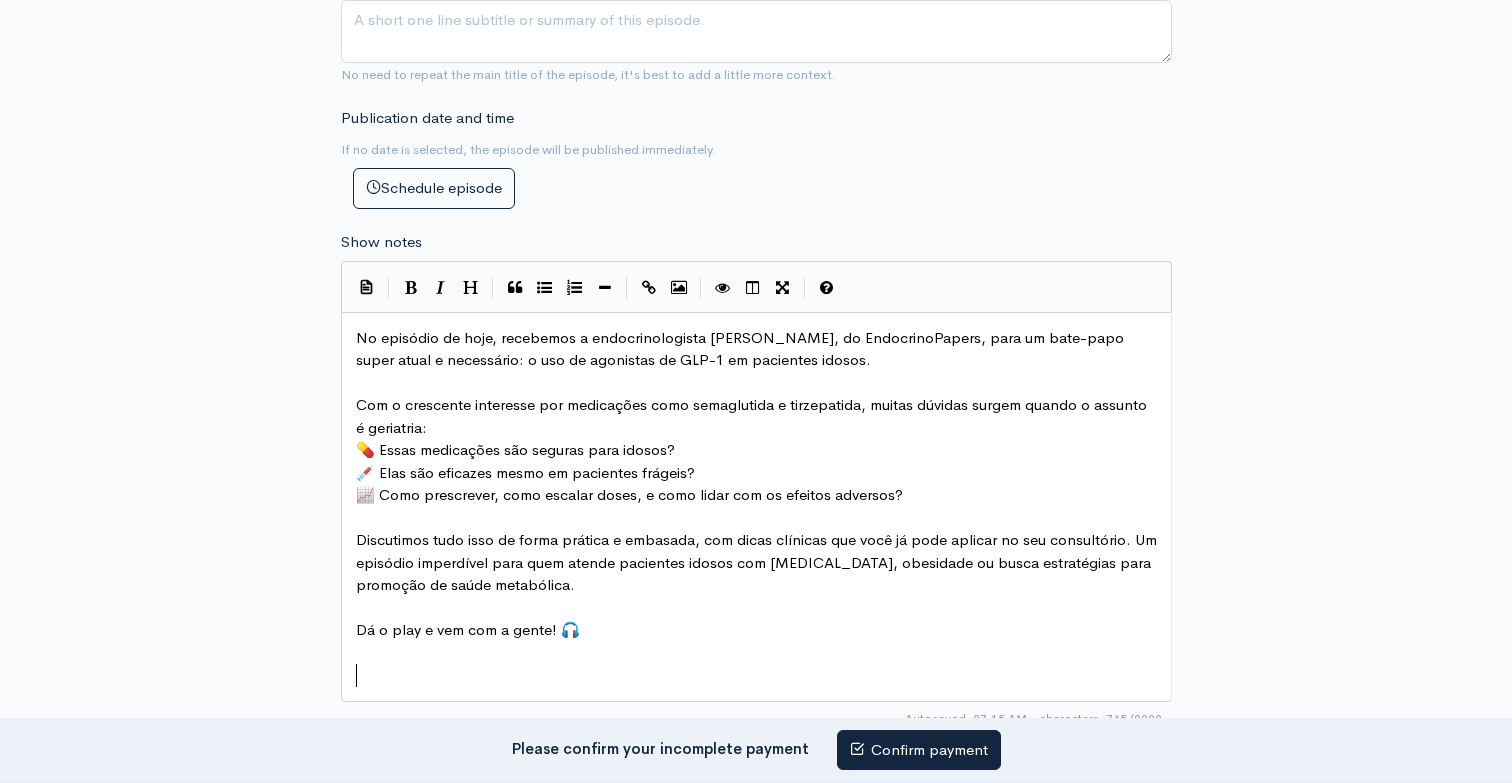 type 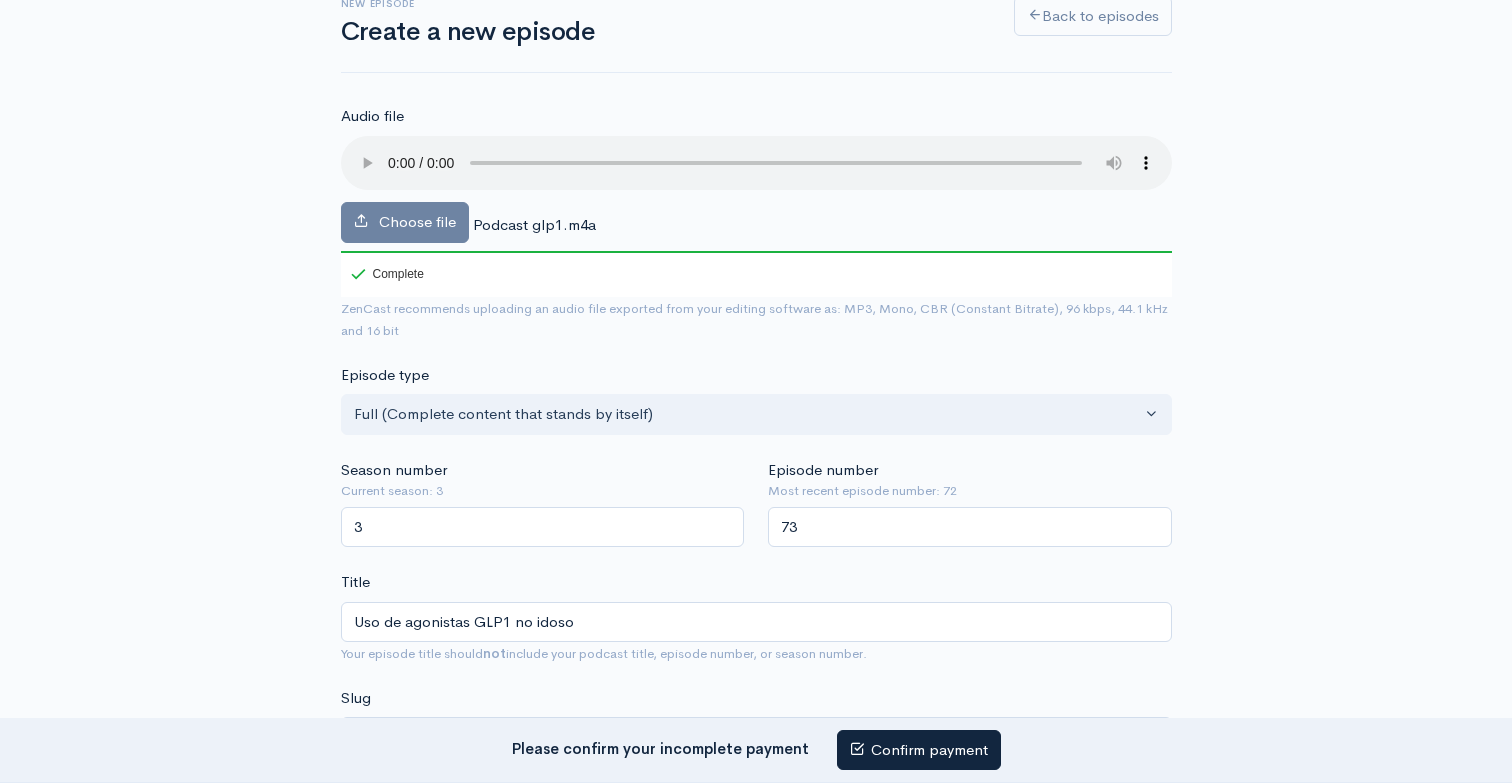 scroll, scrollTop: 0, scrollLeft: 0, axis: both 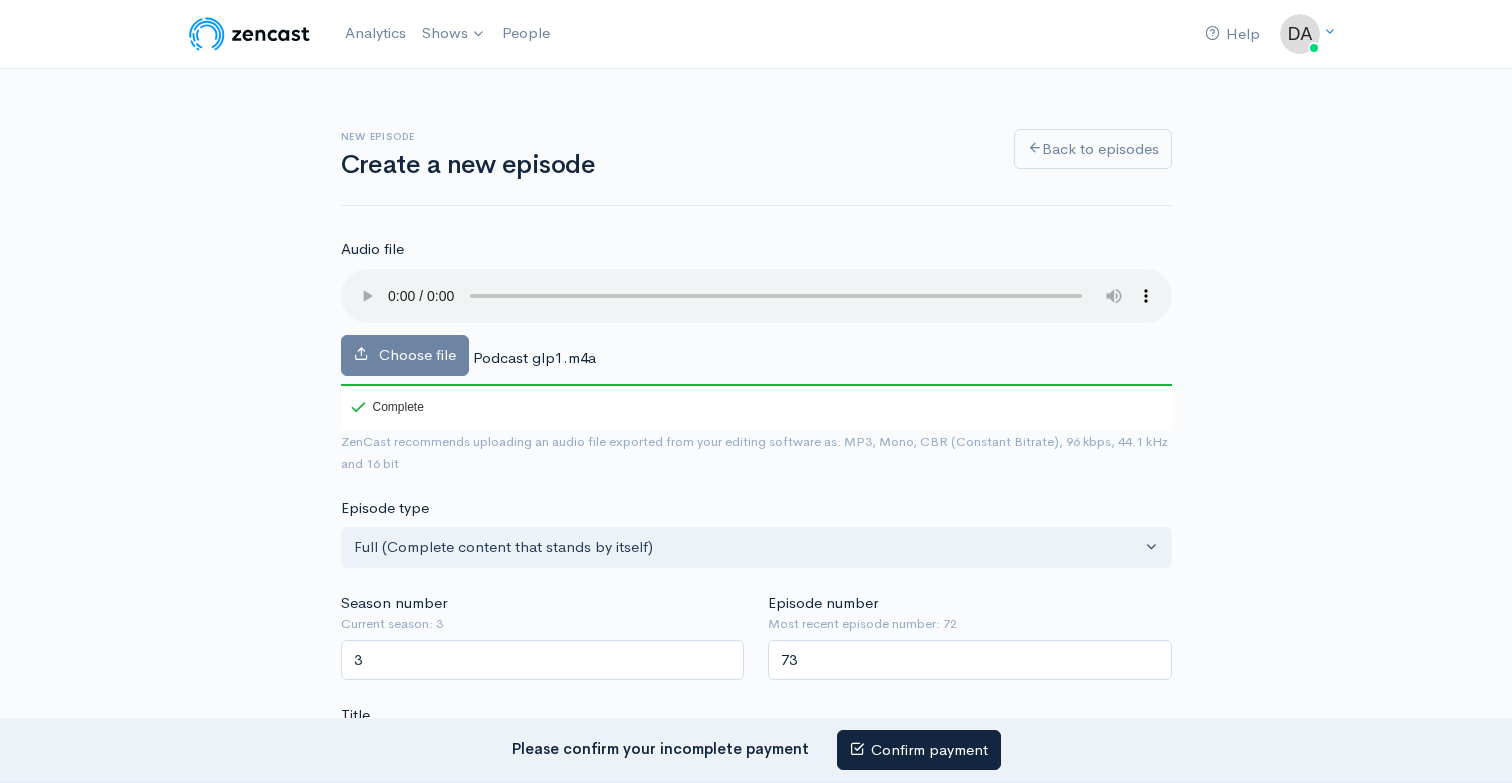 type 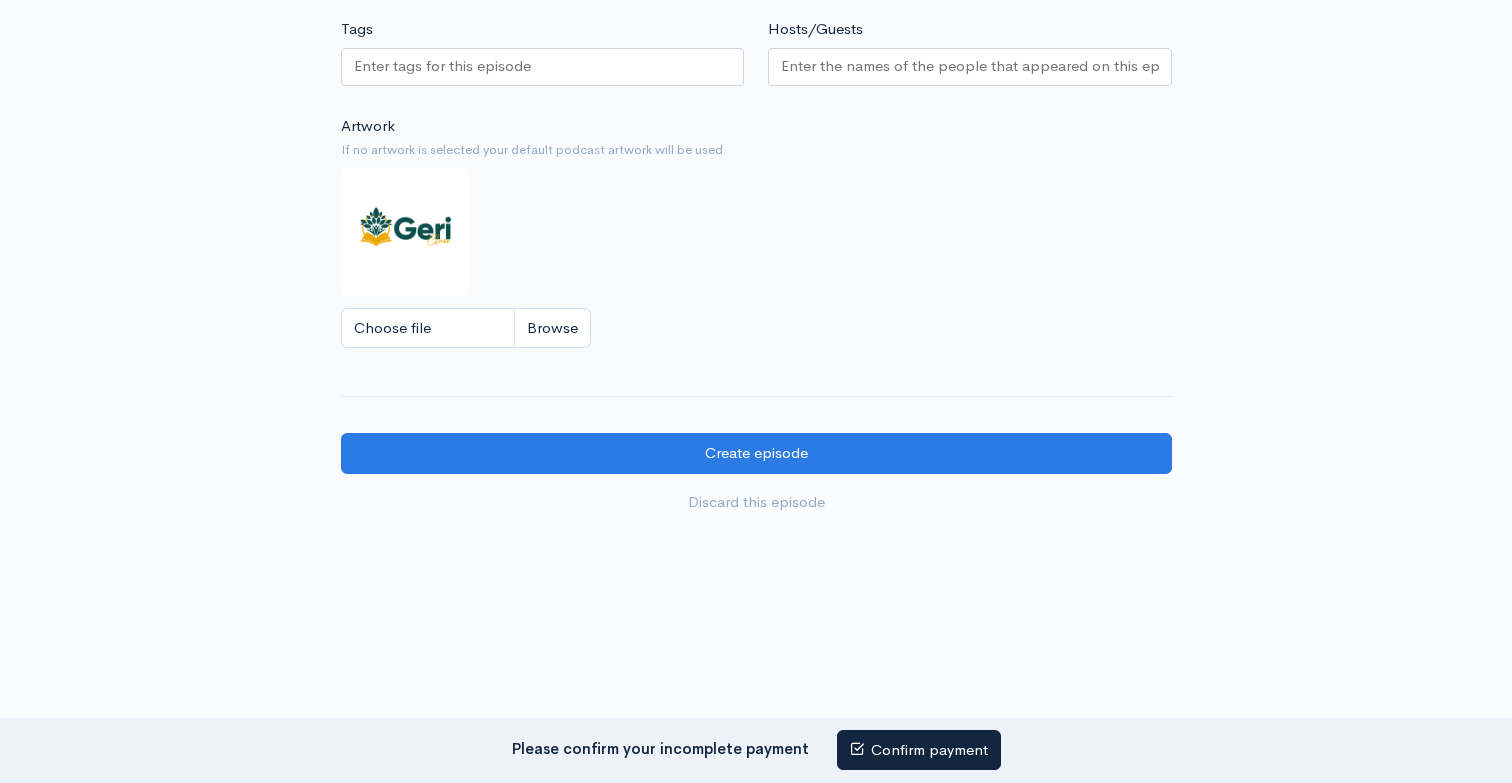 scroll, scrollTop: 1837, scrollLeft: 0, axis: vertical 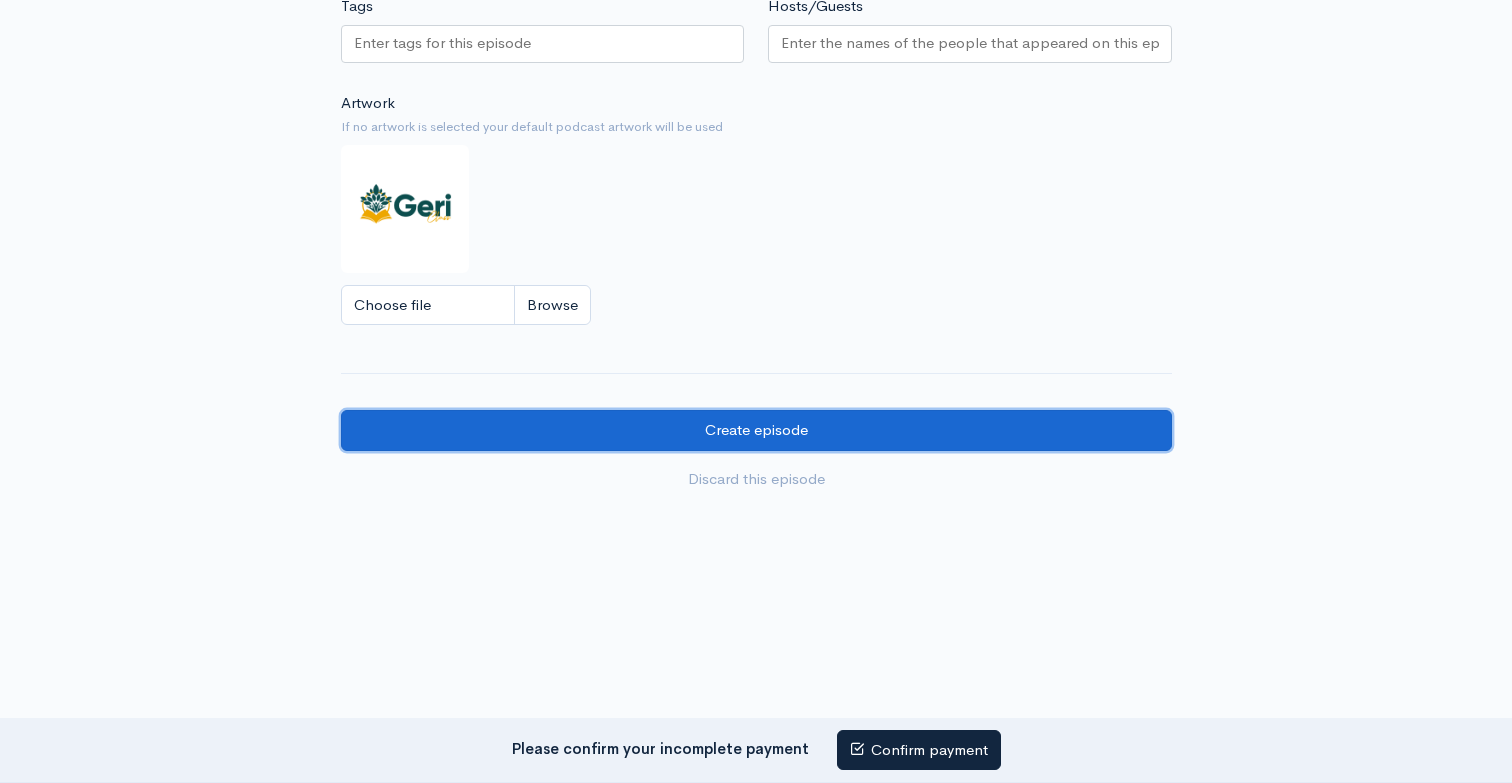 click on "Create episode" at bounding box center [756, 430] 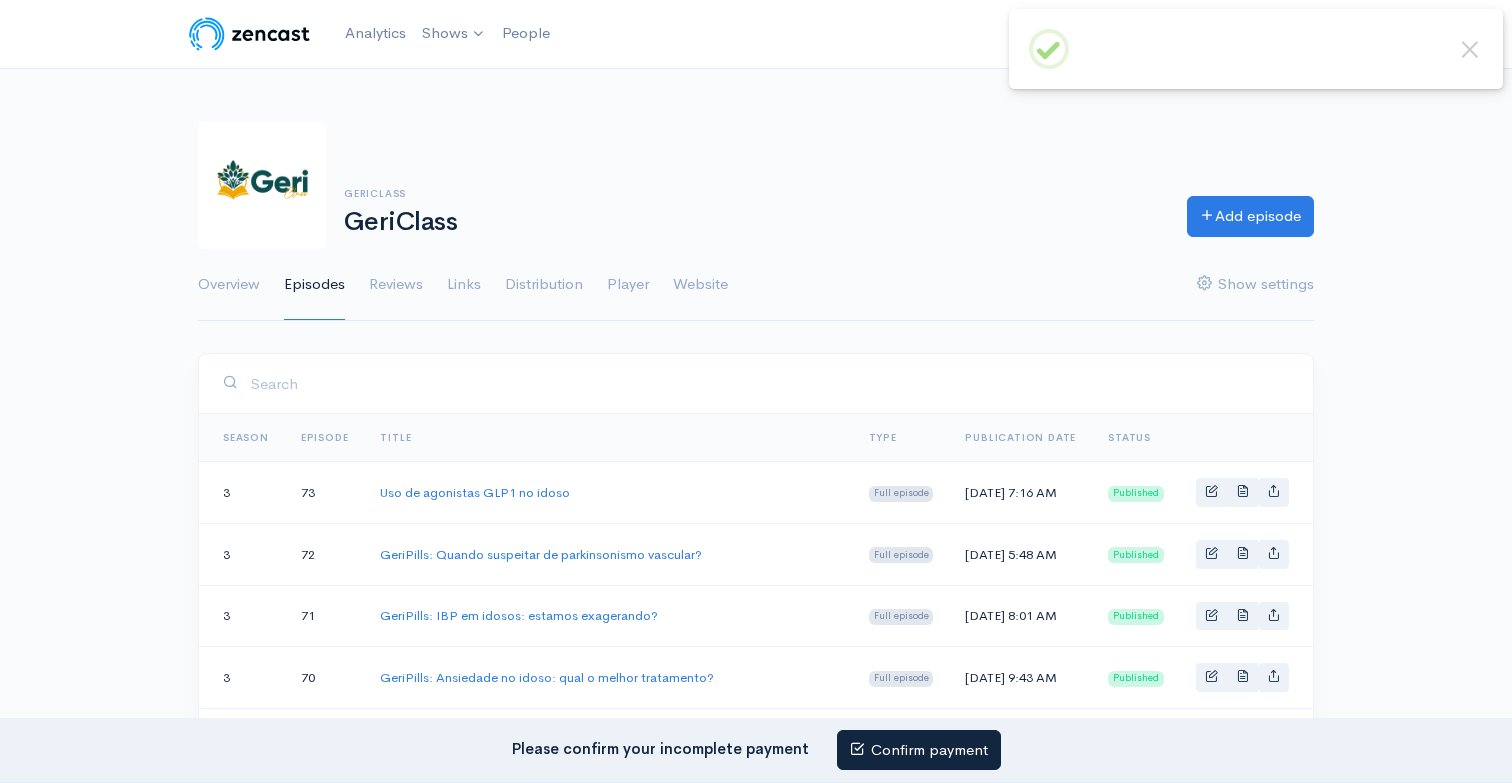 scroll, scrollTop: 0, scrollLeft: 0, axis: both 